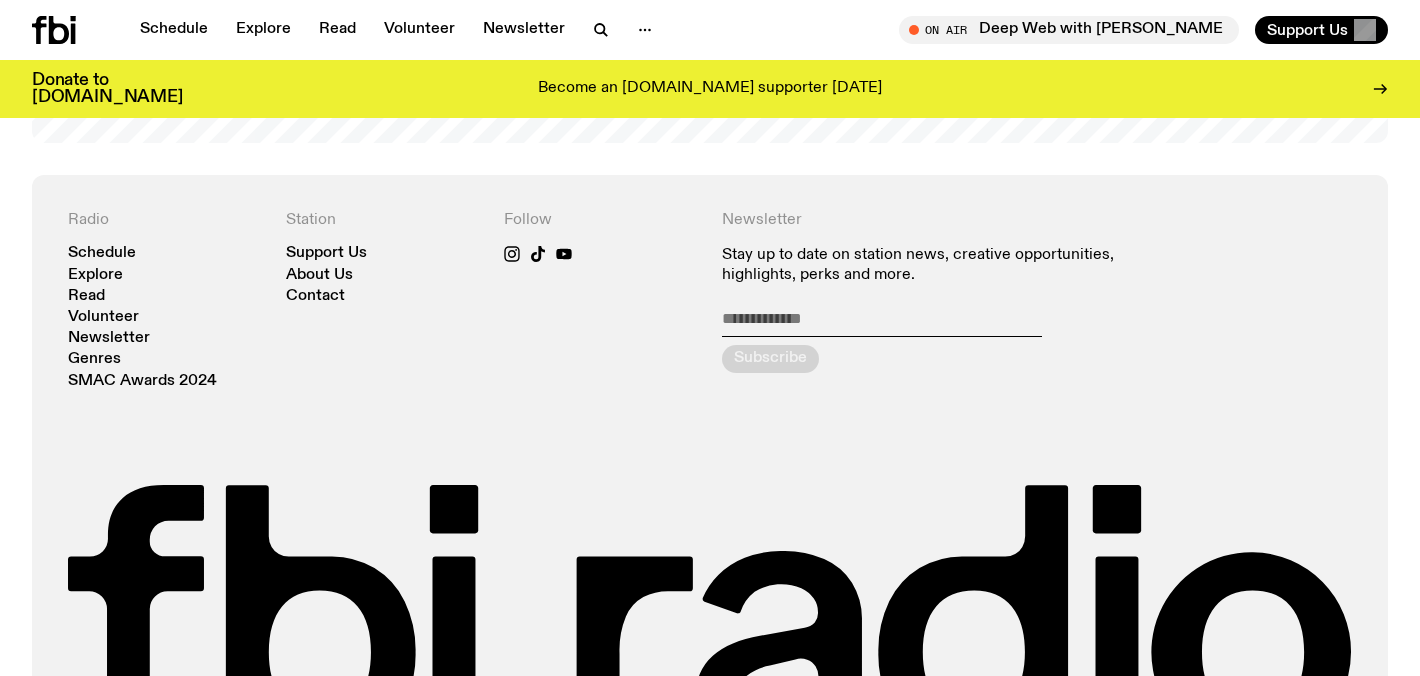 scroll, scrollTop: 4312, scrollLeft: 0, axis: vertical 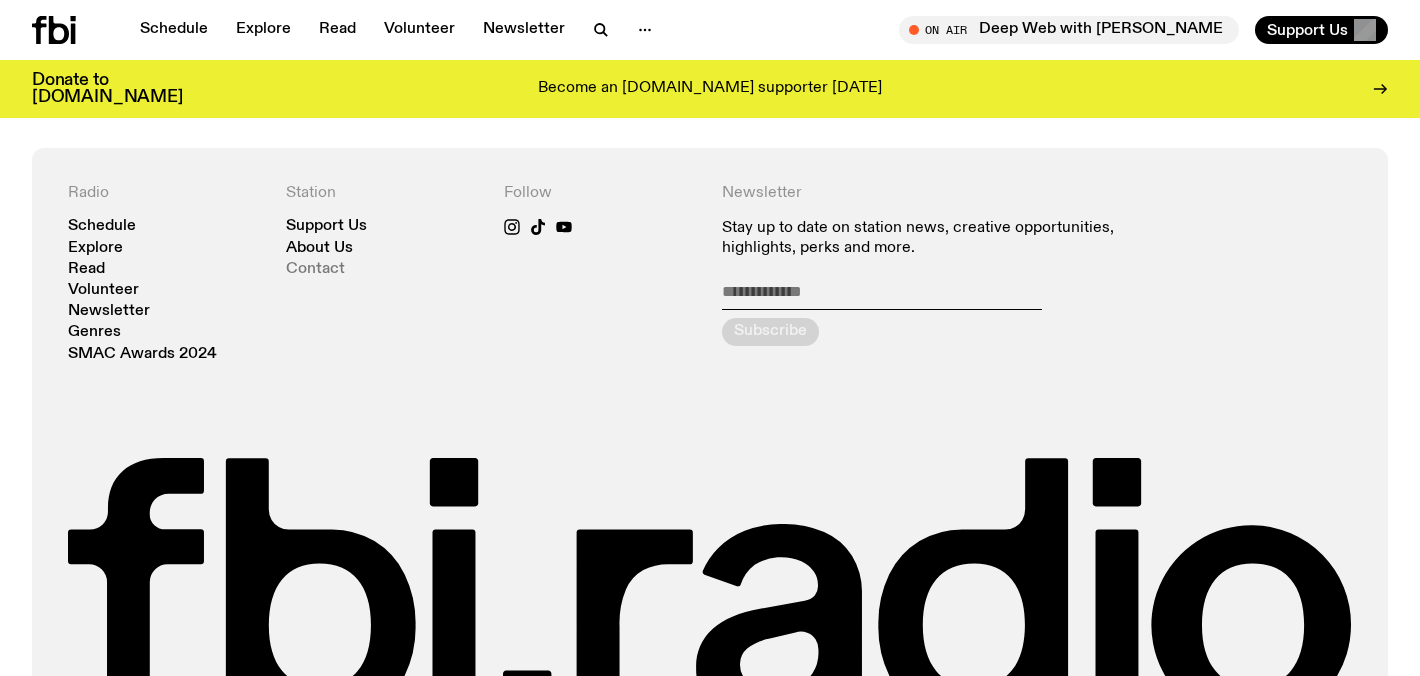 click on "Contact" at bounding box center [315, 269] 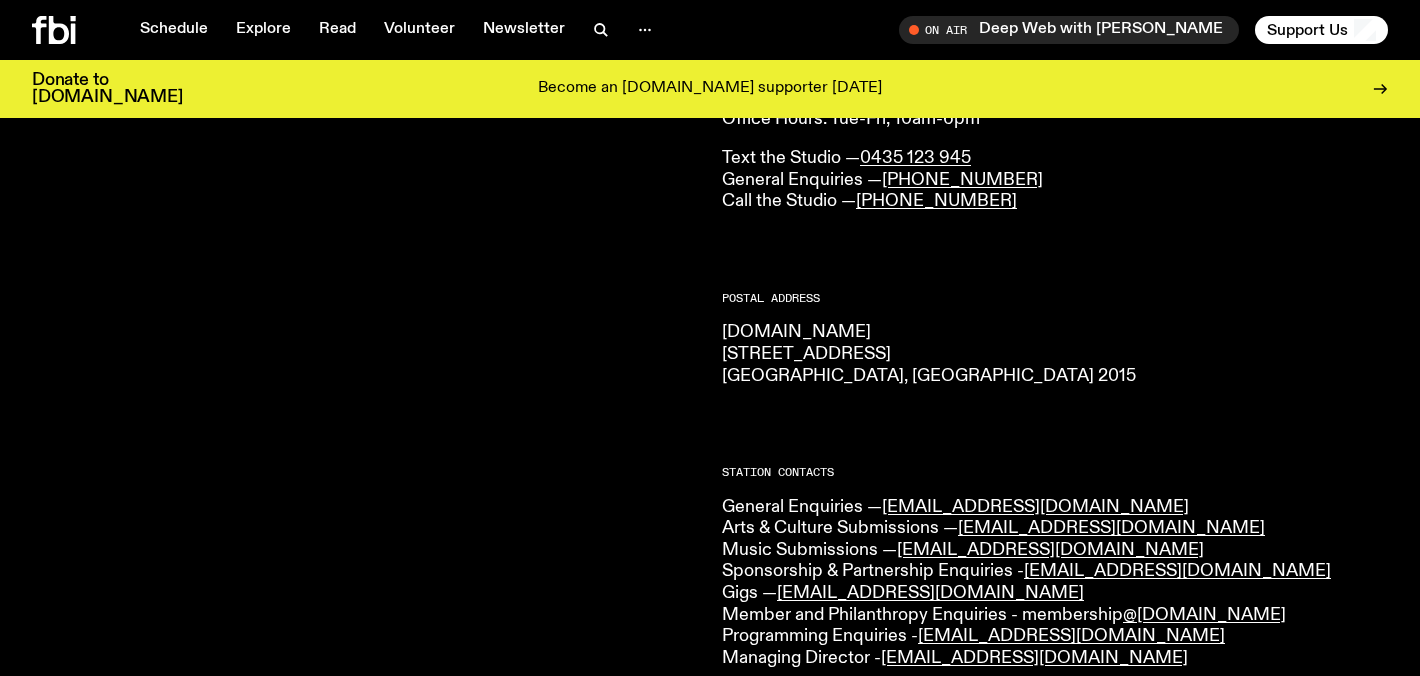 scroll, scrollTop: 204, scrollLeft: 0, axis: vertical 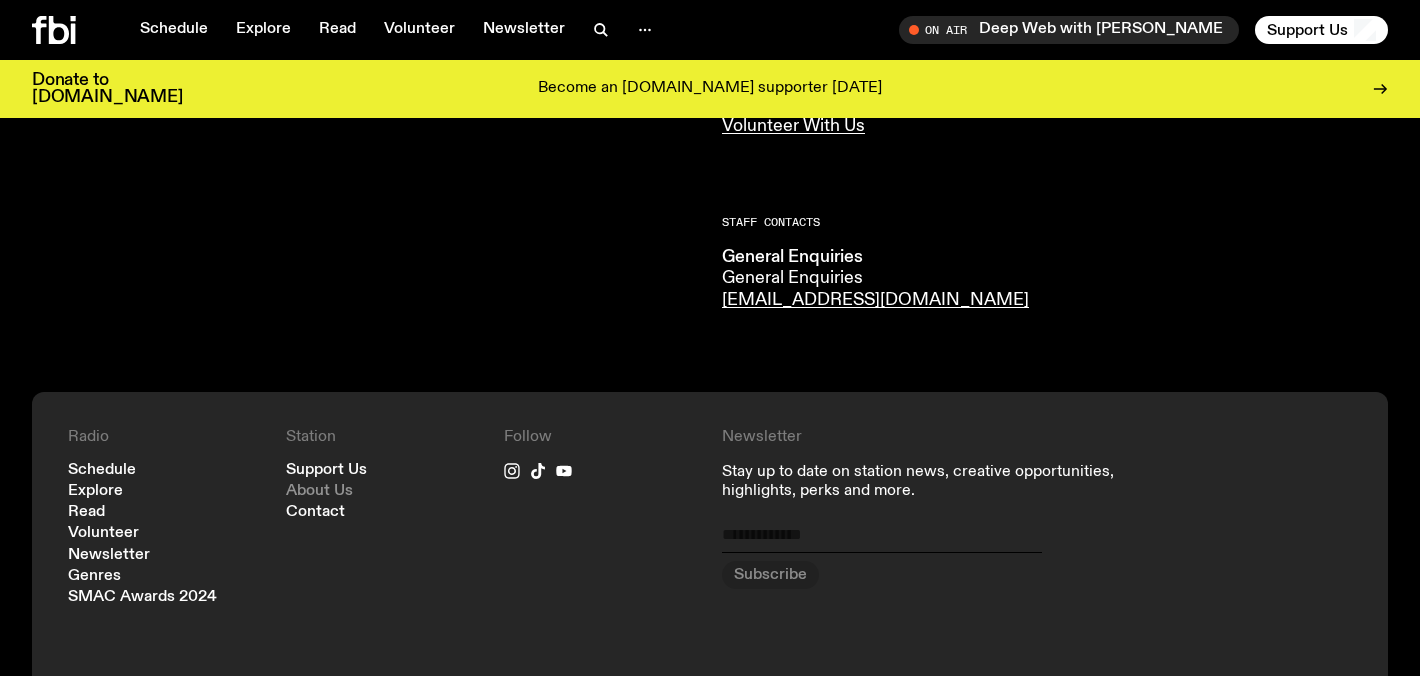 click on "About Us" 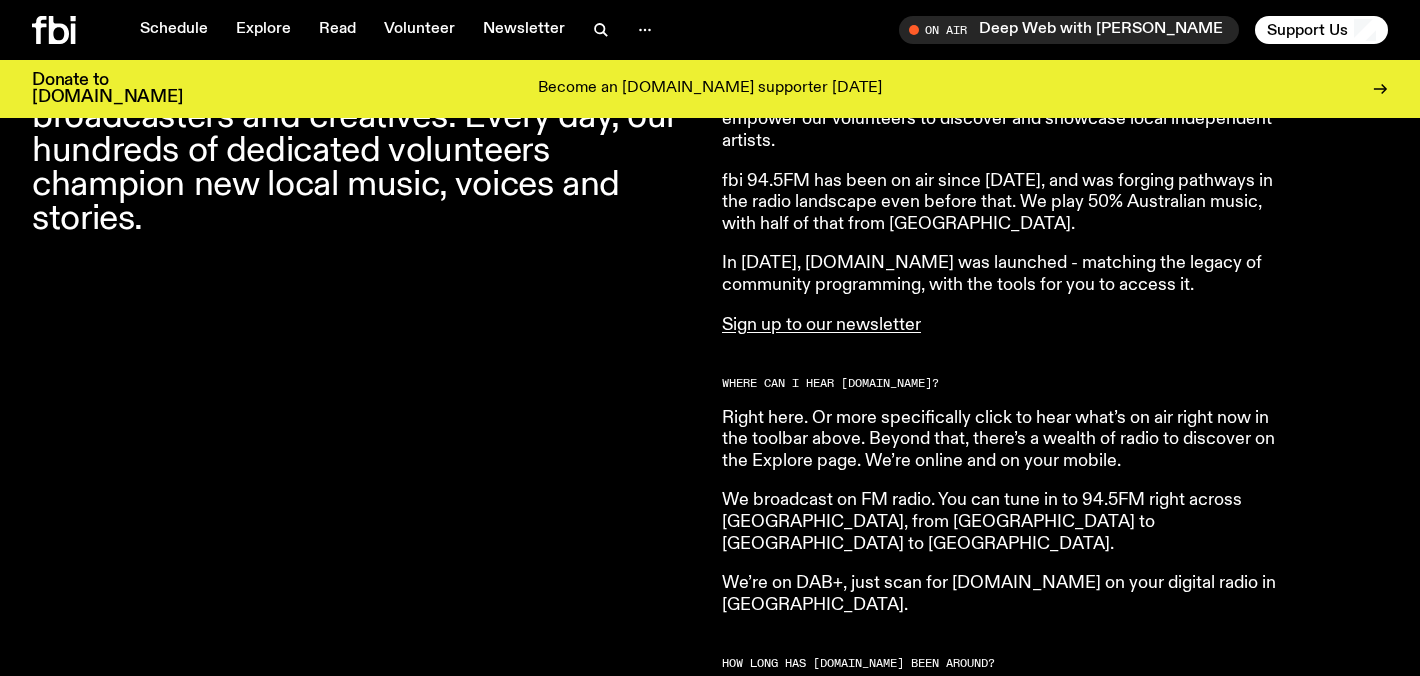 scroll, scrollTop: 817, scrollLeft: 0, axis: vertical 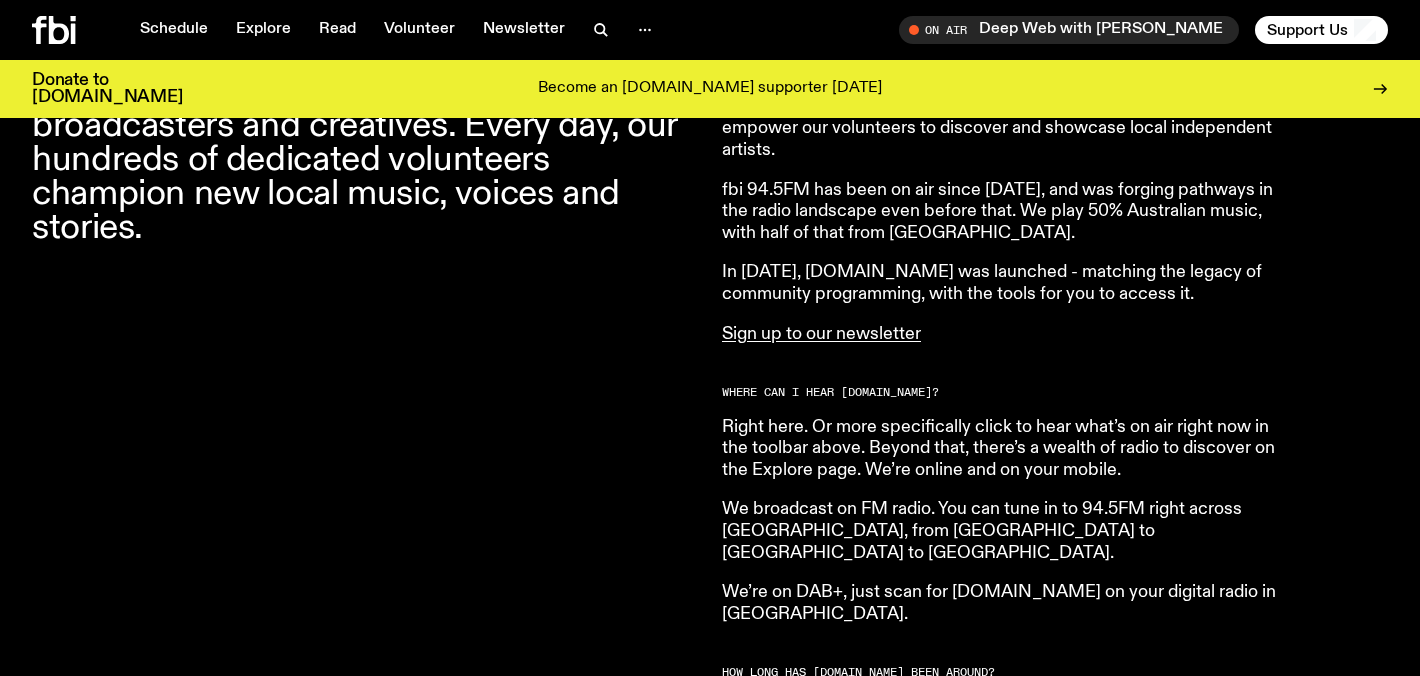 click on "[DOMAIN_NAME] is an independent, not for profit community radio station. We are an evolving community of local broadcasters and creatives. Every day, our hundreds of dedicated volunteers champion new local music, voices and stories." 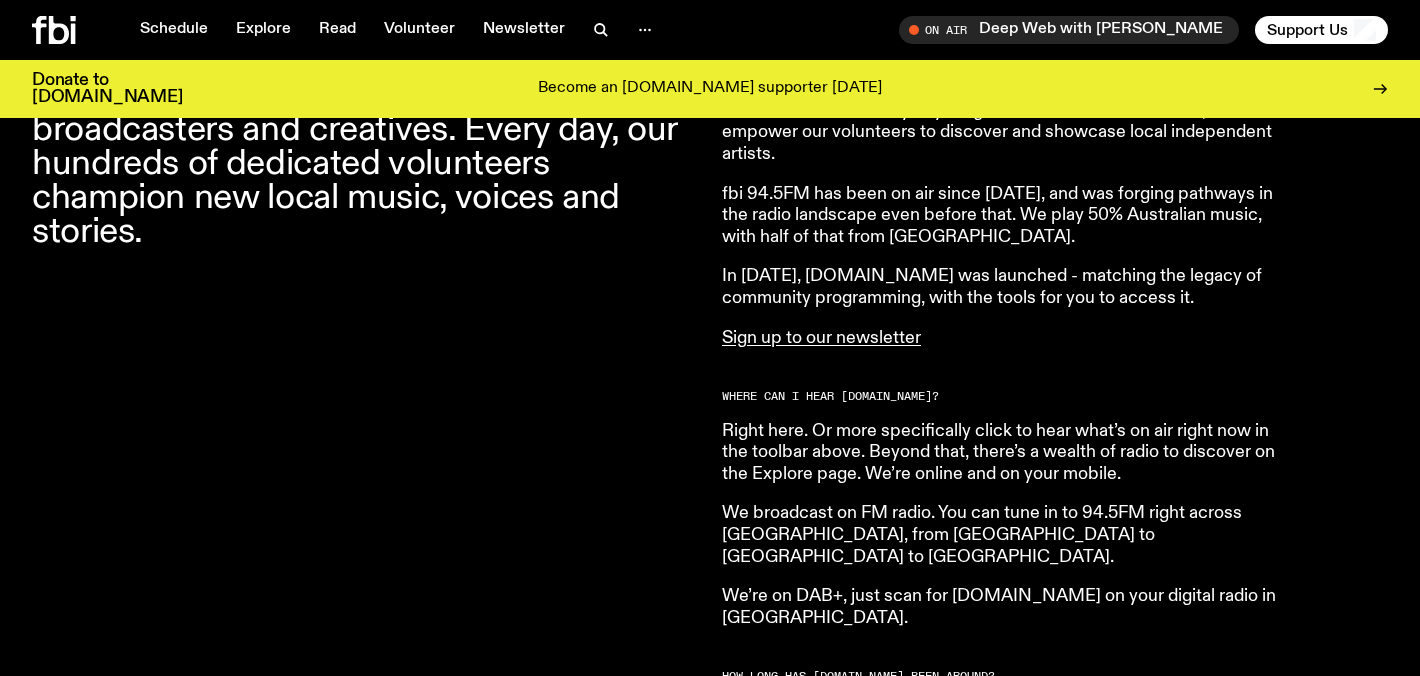 scroll, scrollTop: 811, scrollLeft: 0, axis: vertical 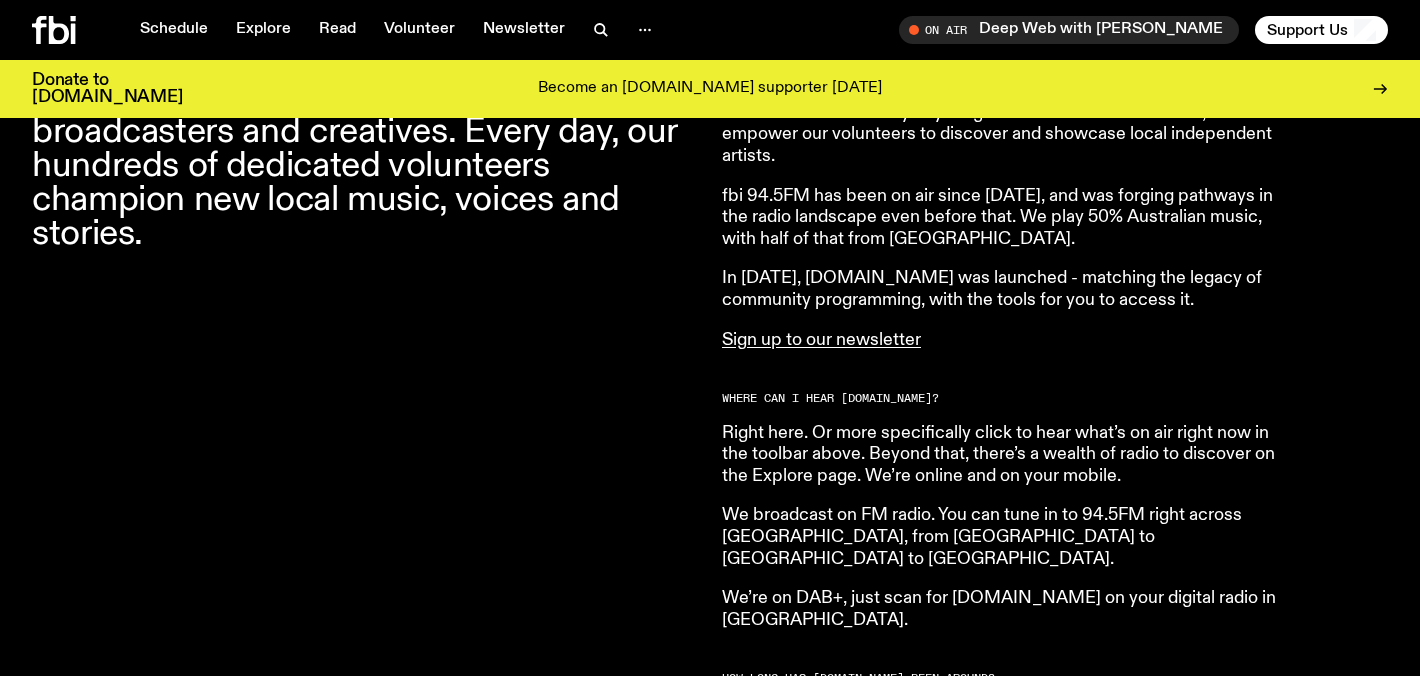 click 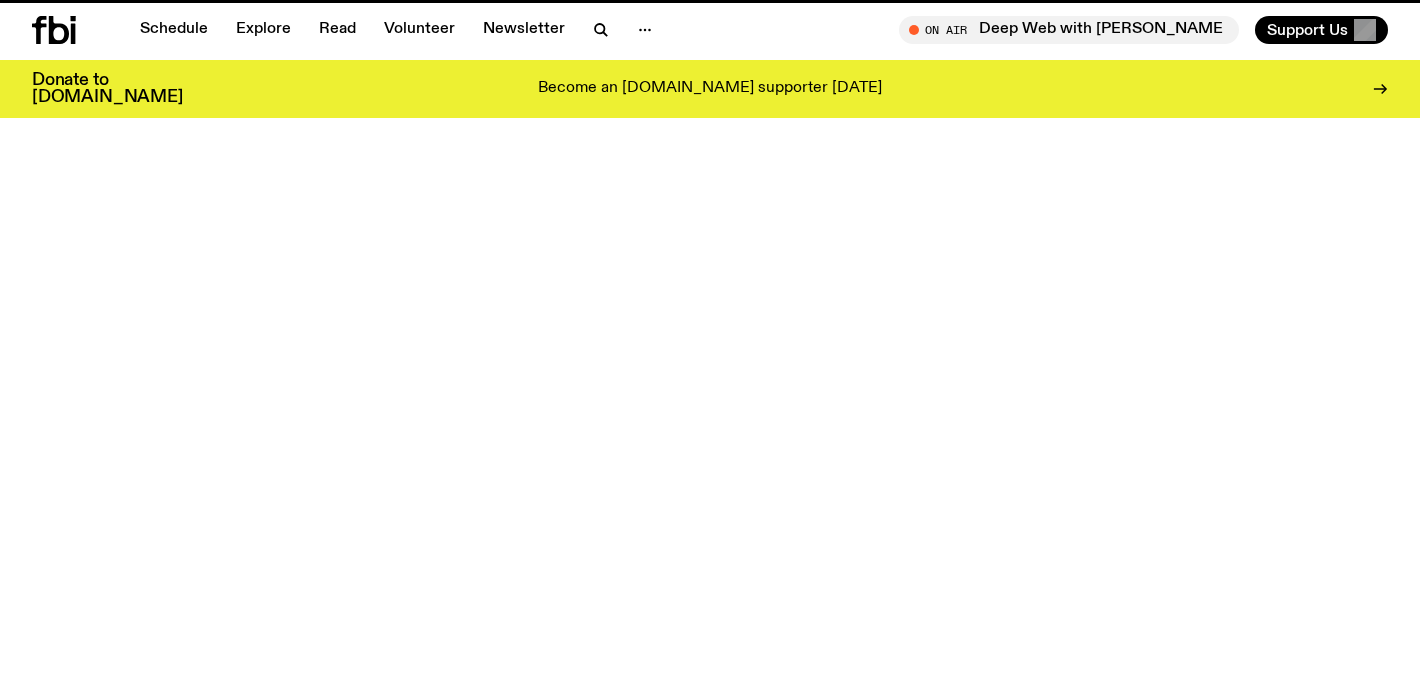scroll, scrollTop: 0, scrollLeft: 0, axis: both 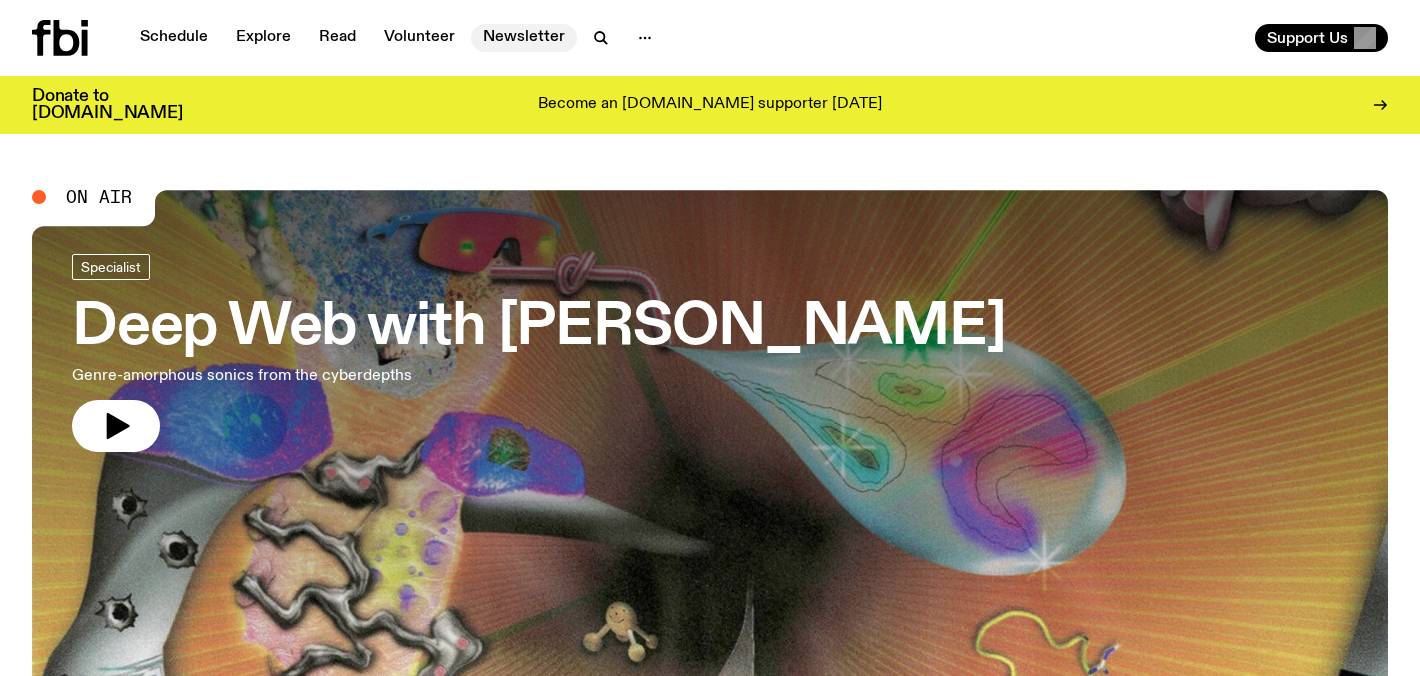 click on "Newsletter" at bounding box center [524, 38] 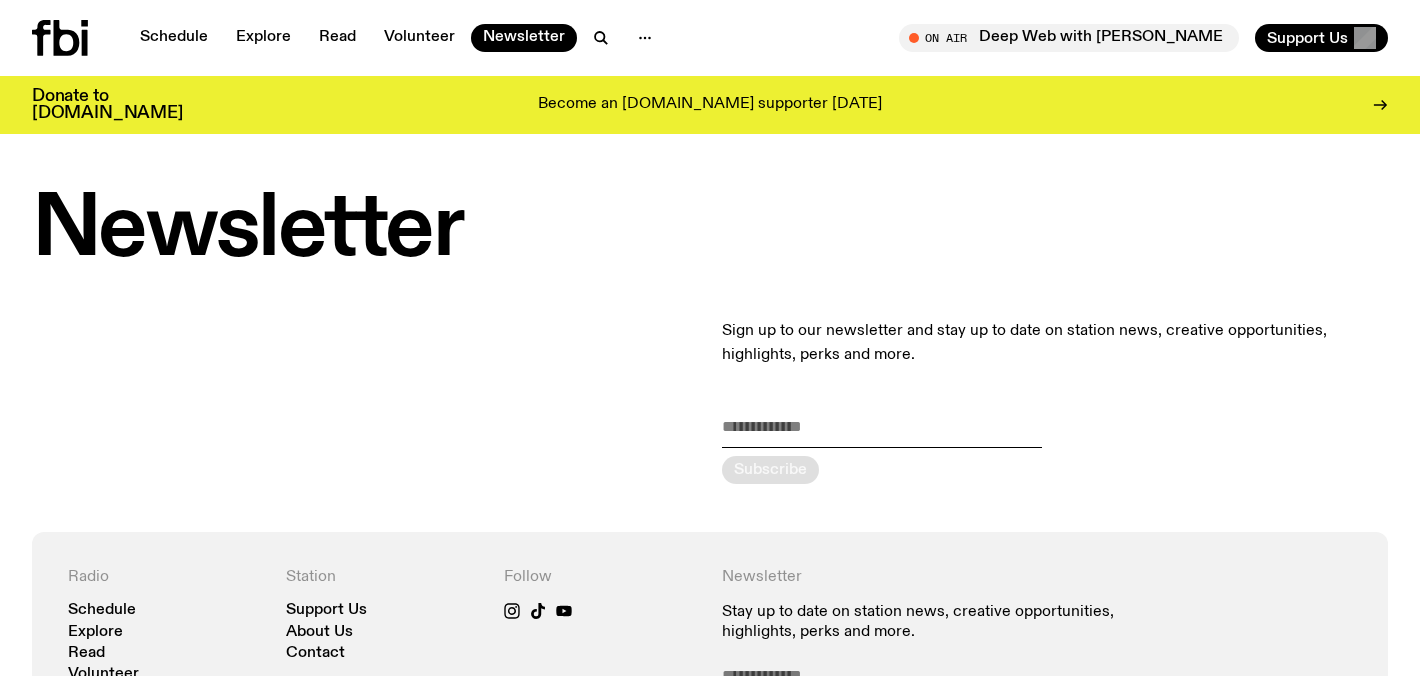 click on "Newsletter" at bounding box center (710, 230) 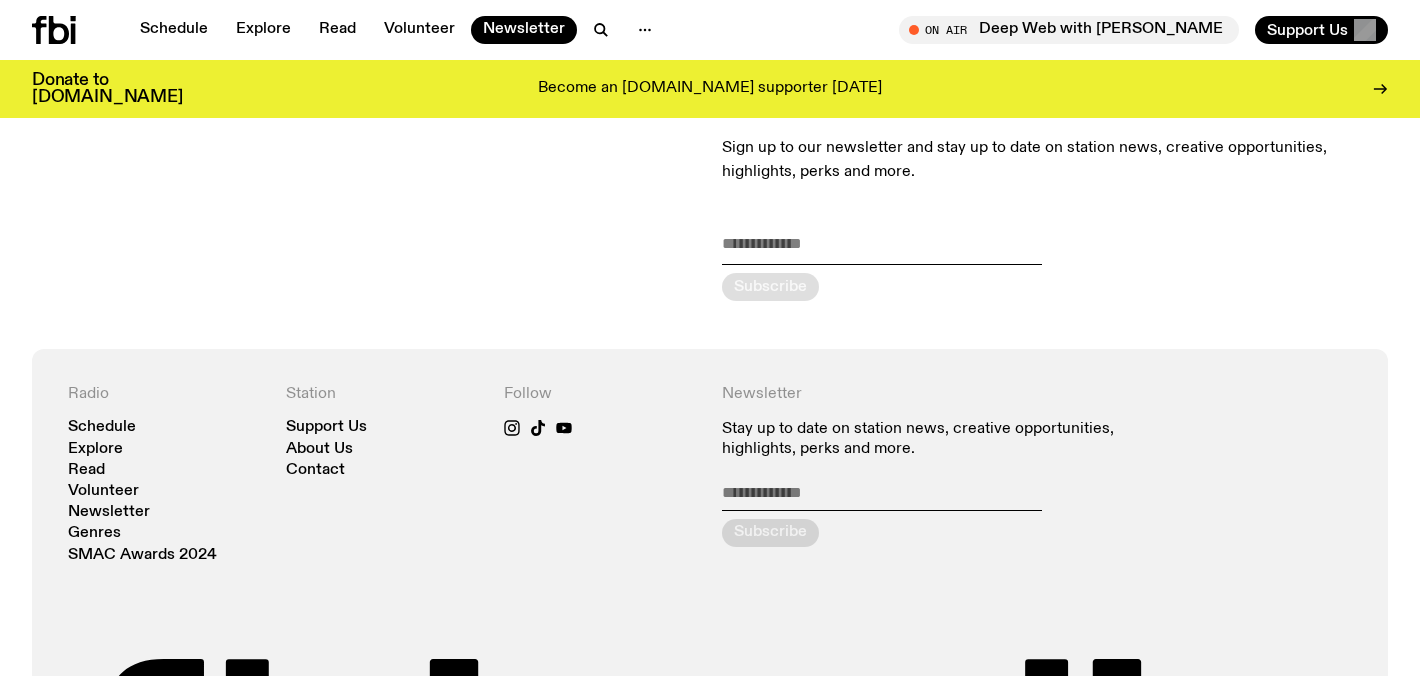 scroll, scrollTop: 168, scrollLeft: 0, axis: vertical 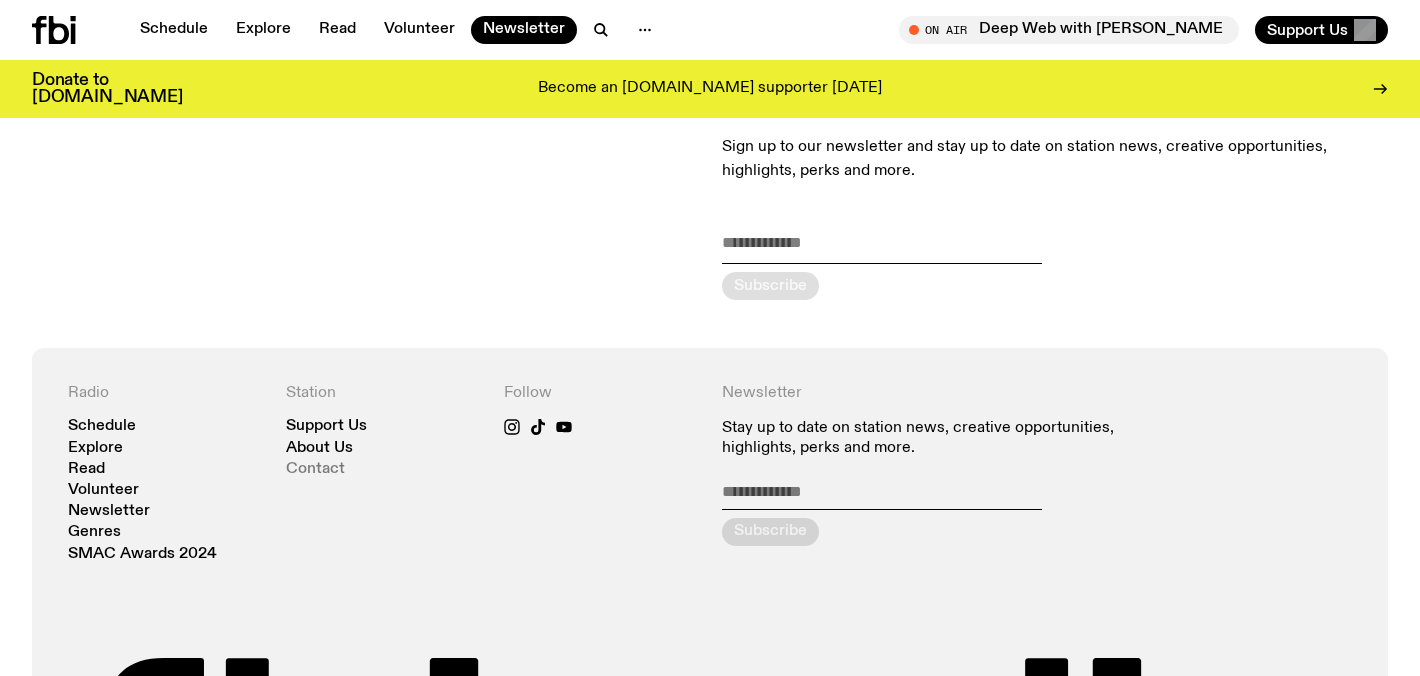 click on "Contact" 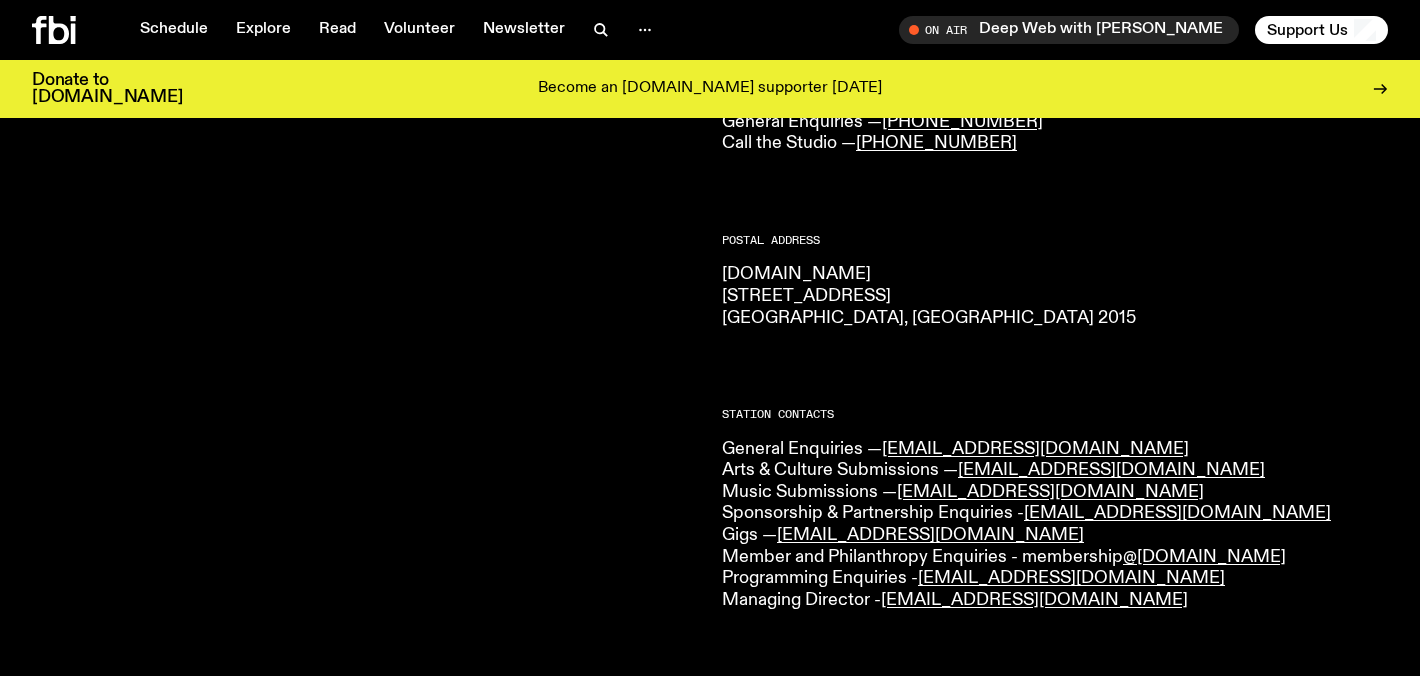 scroll, scrollTop: 263, scrollLeft: 0, axis: vertical 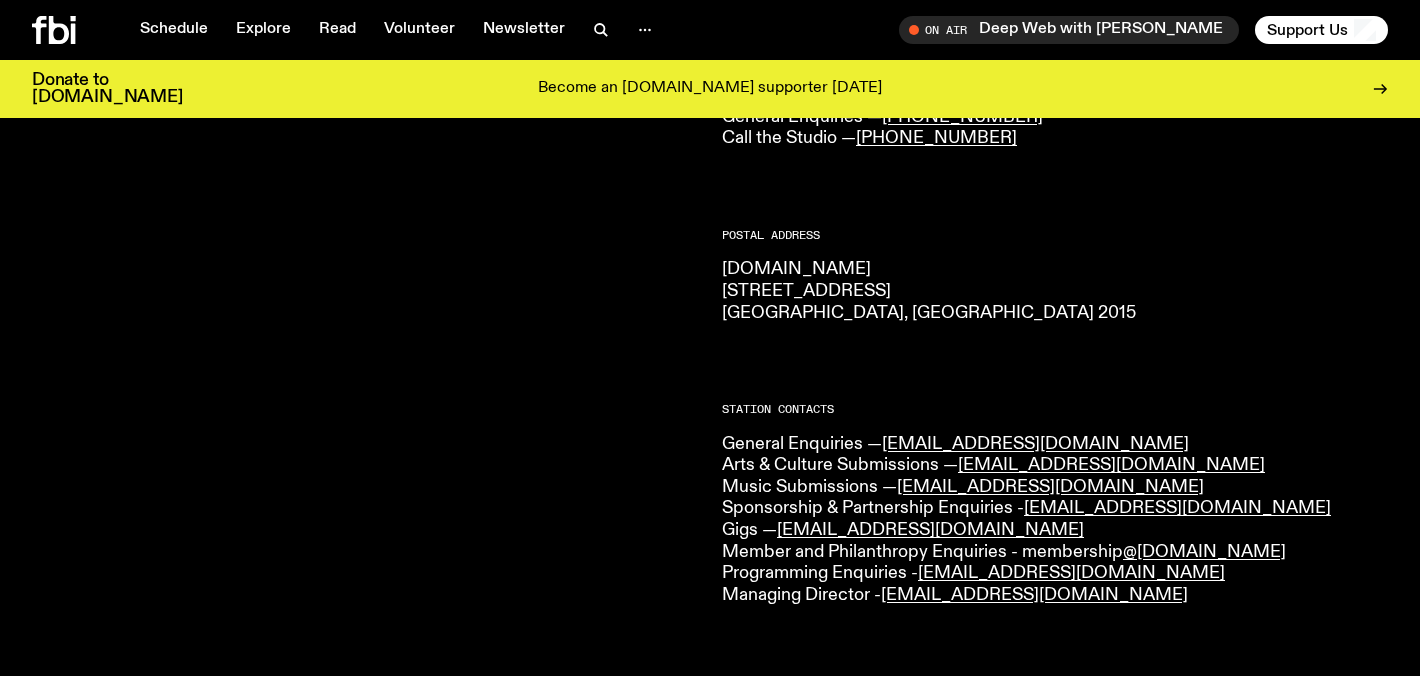 click 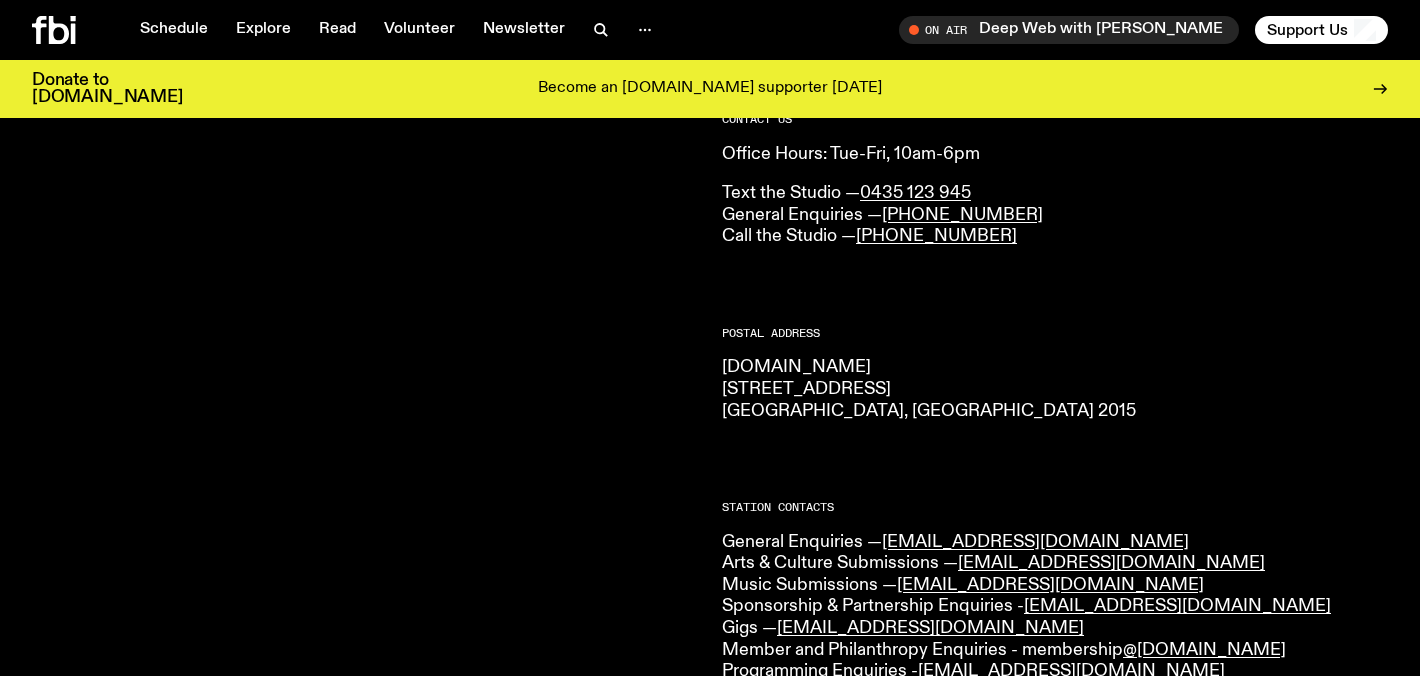scroll, scrollTop: 162, scrollLeft: 0, axis: vertical 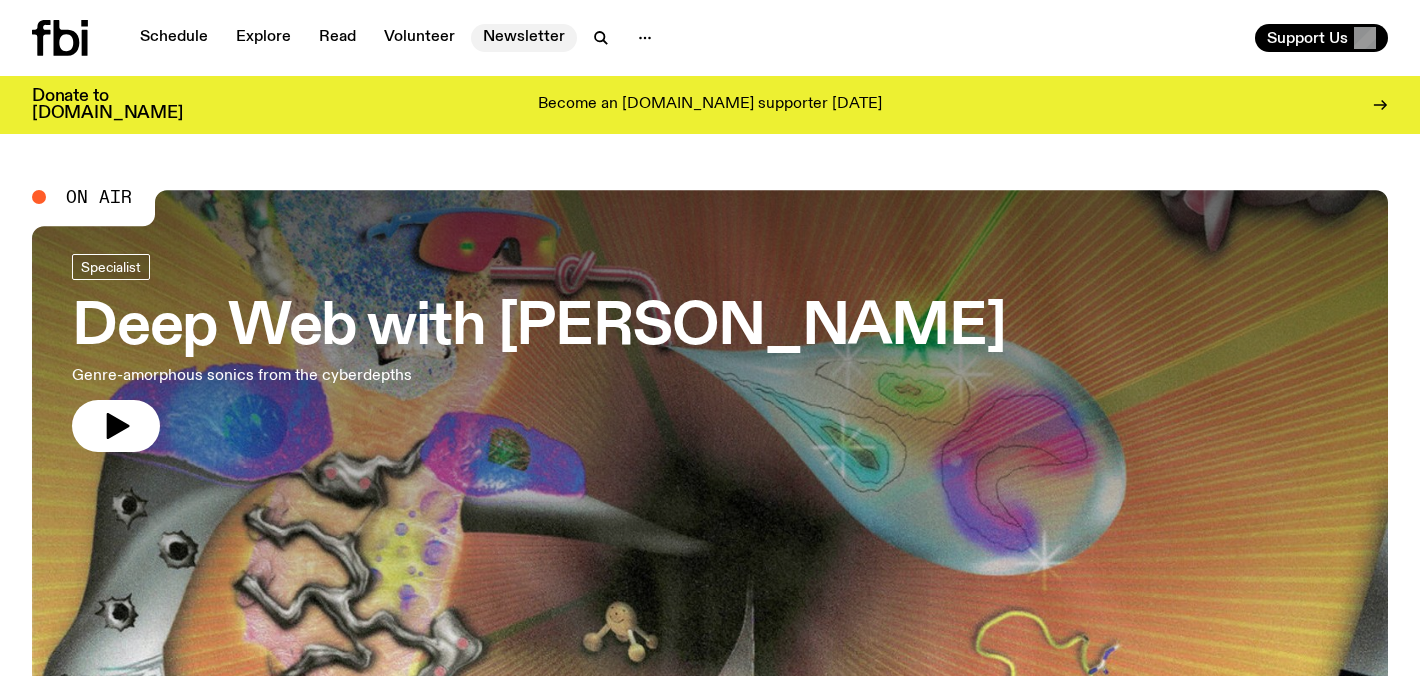 click on "Newsletter" at bounding box center [524, 38] 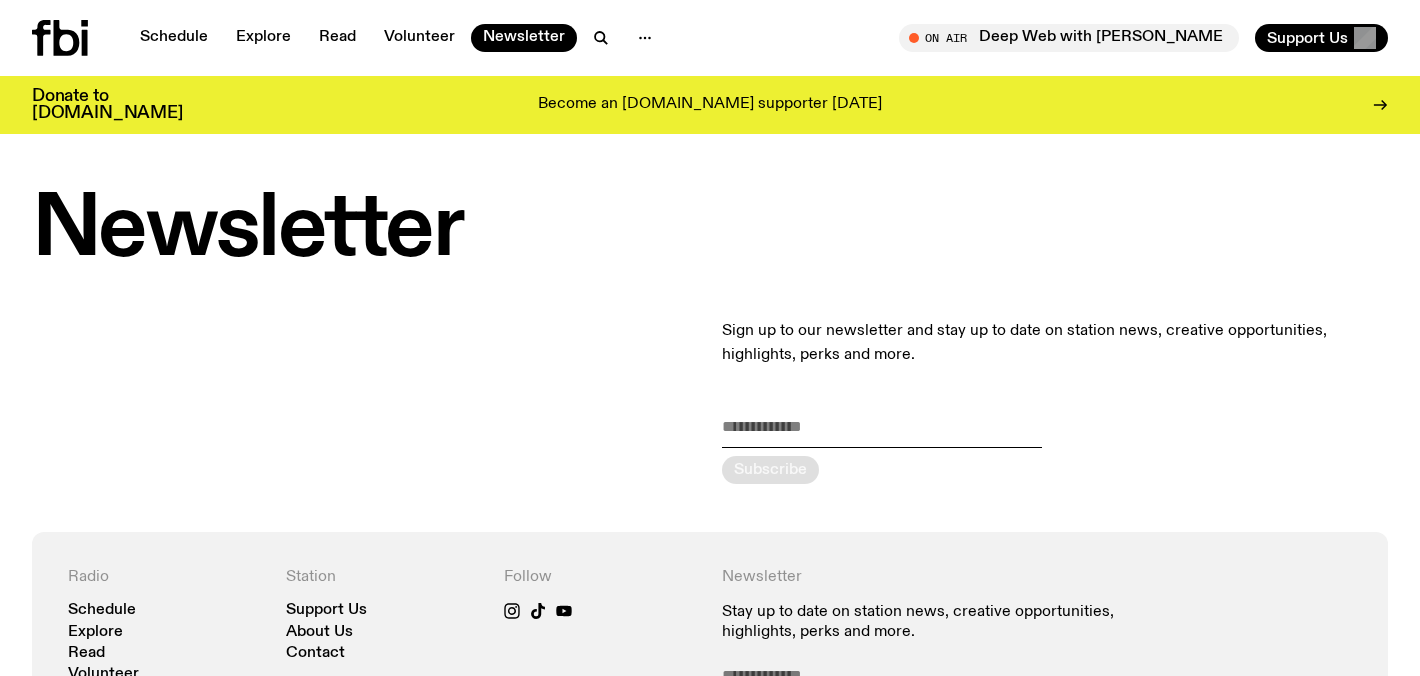 click on "Schedule Explore Read Volunteer Newsletter" at bounding box center [367, 38] 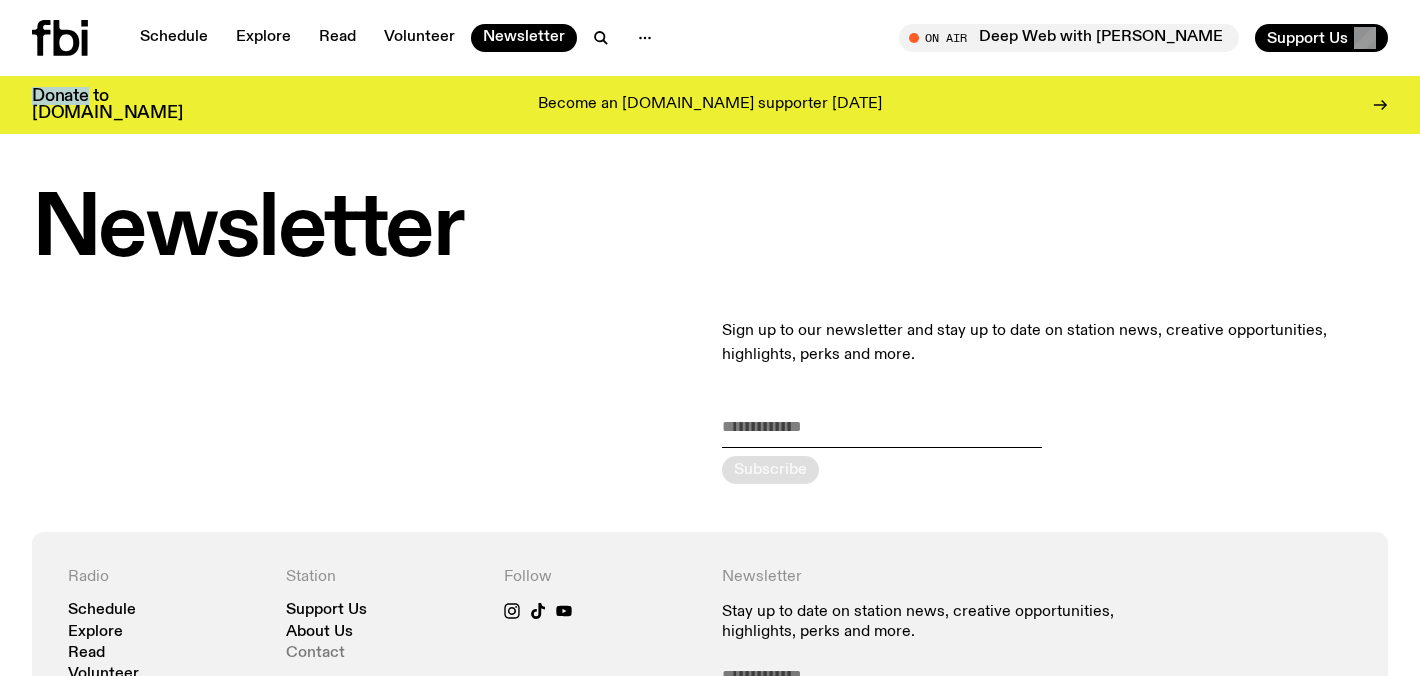 click on "Contact" 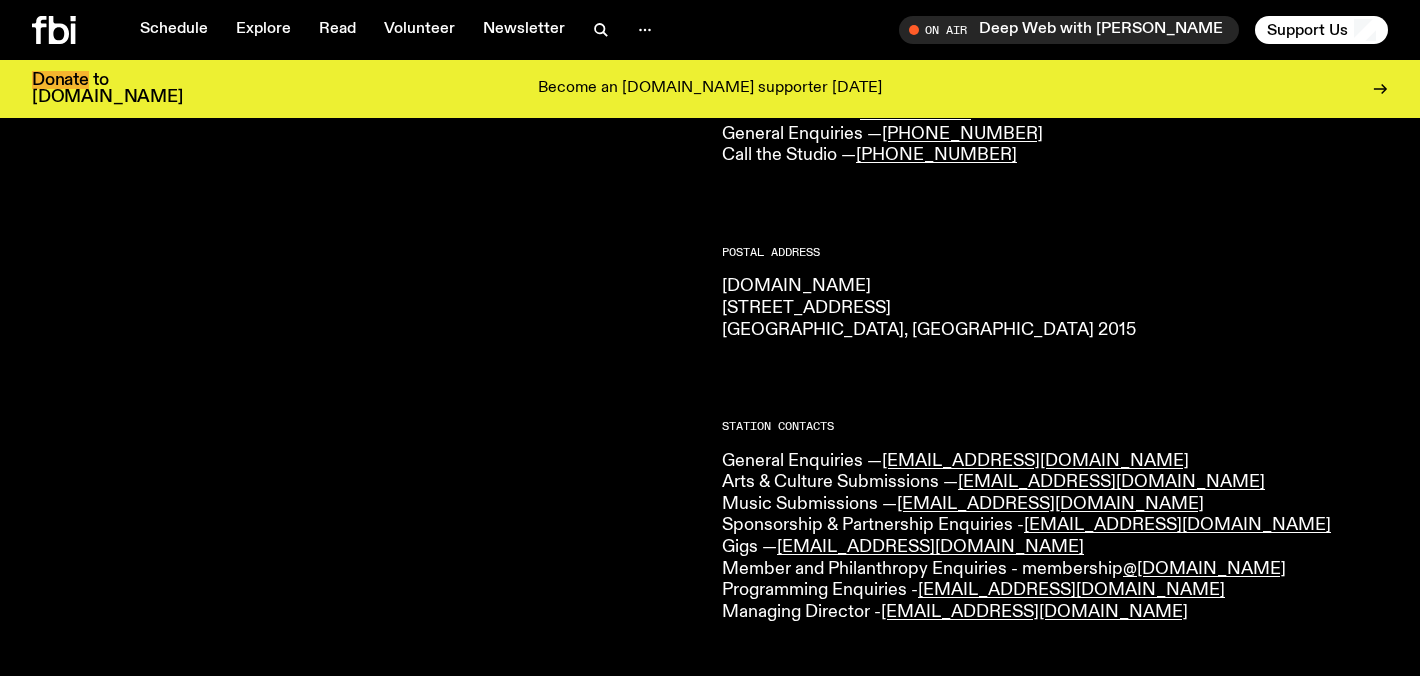 scroll, scrollTop: 258, scrollLeft: 0, axis: vertical 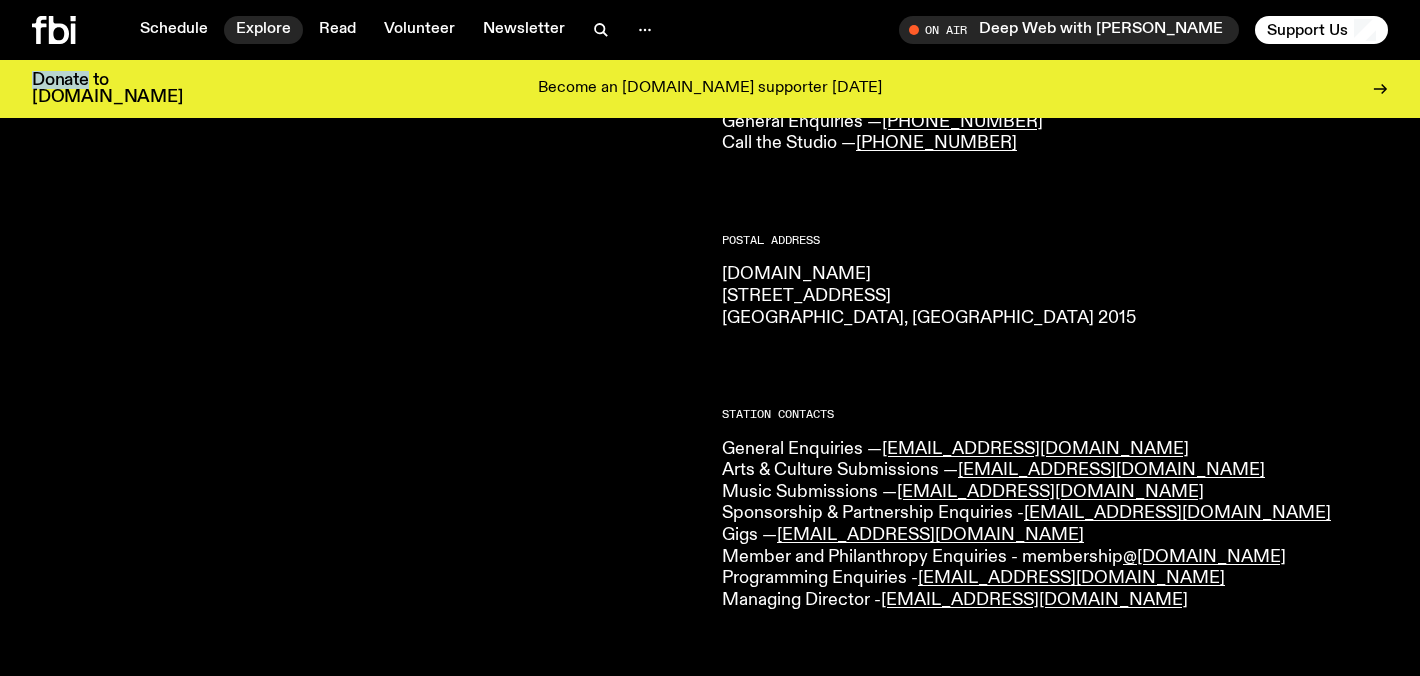 click on "Explore" at bounding box center [263, 30] 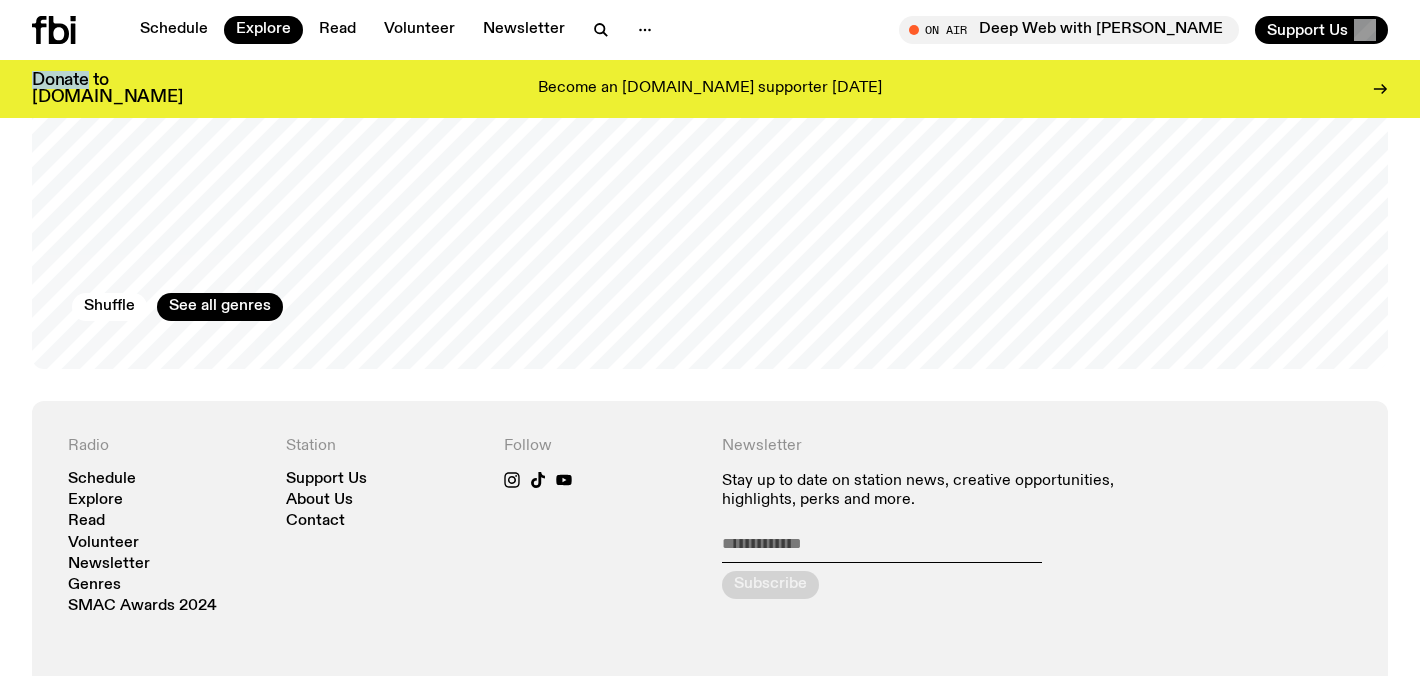 scroll, scrollTop: 3438, scrollLeft: 0, axis: vertical 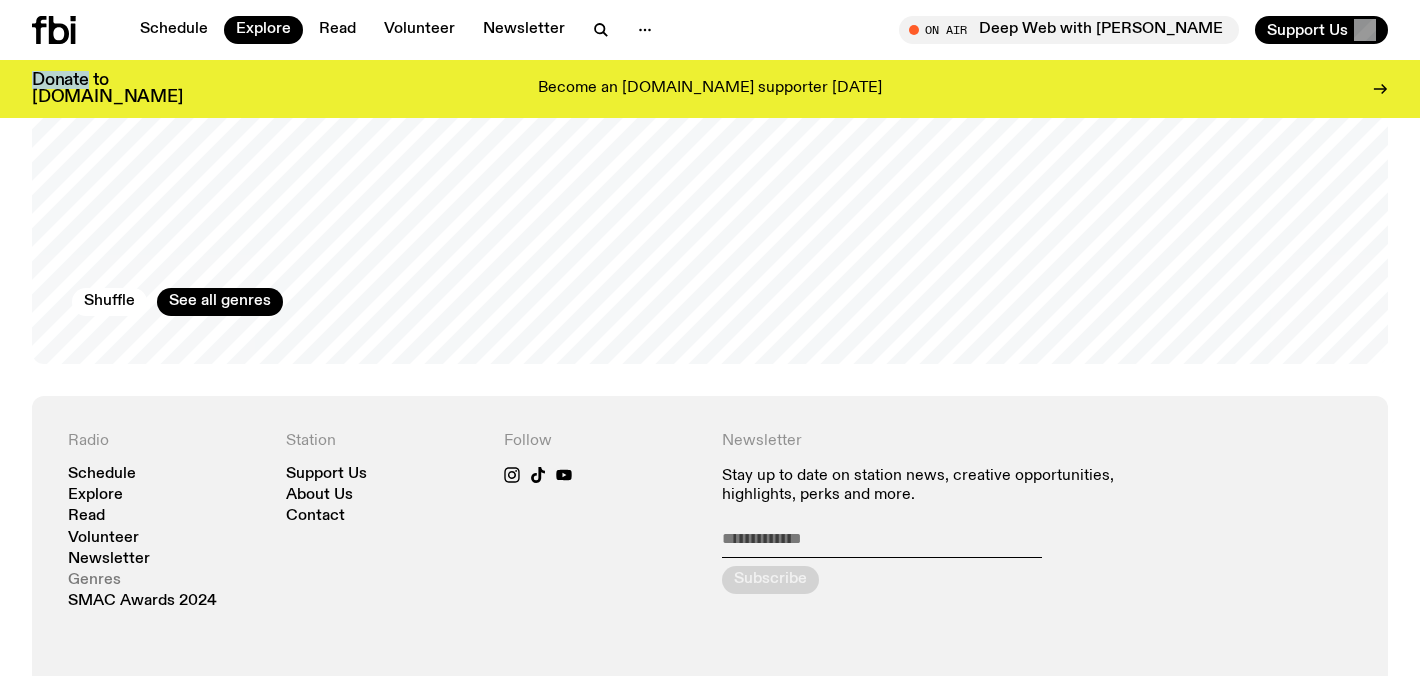 click on "Genres" 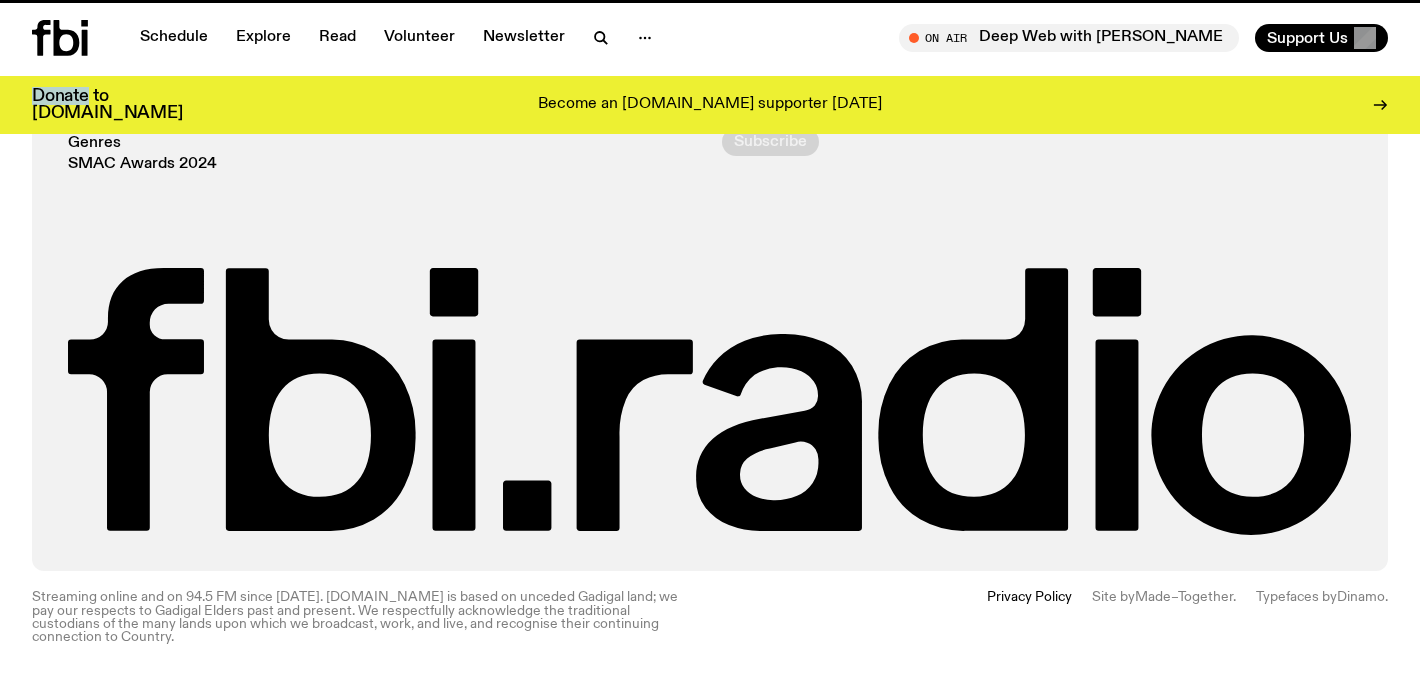 scroll, scrollTop: 0, scrollLeft: 0, axis: both 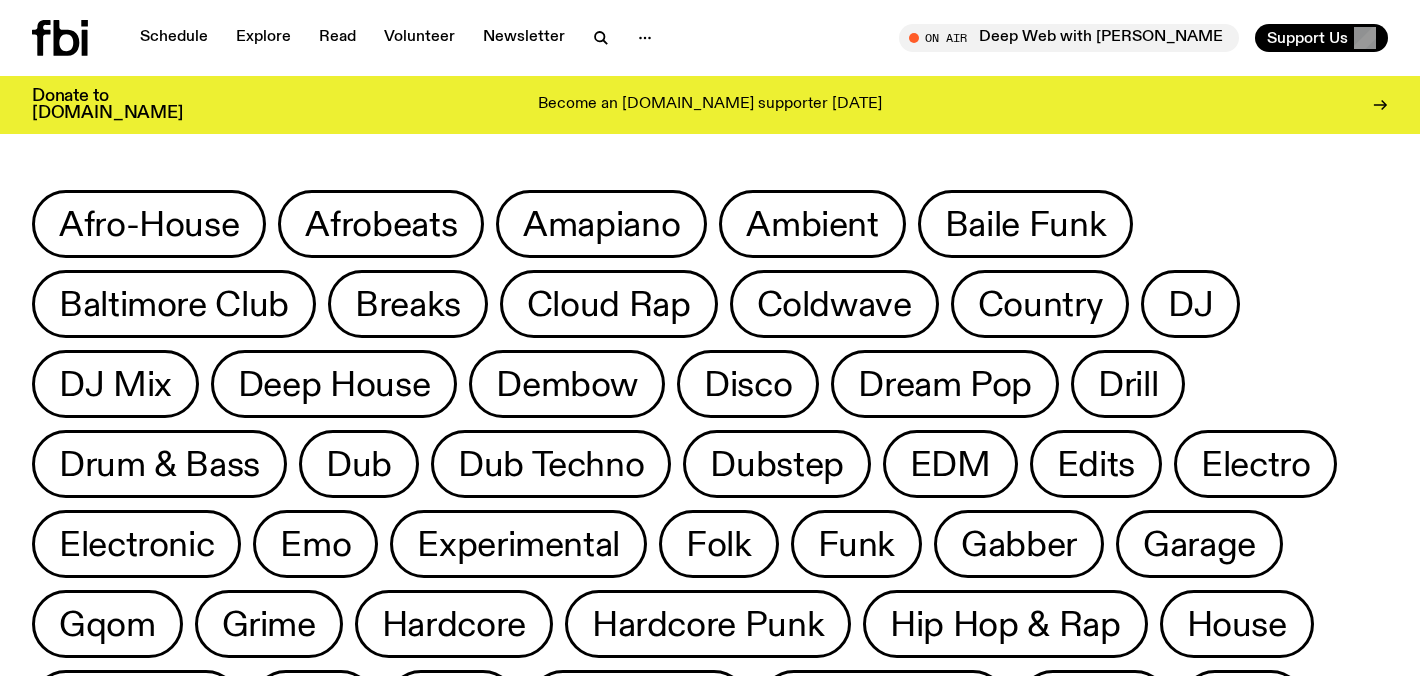 click on "Afro-House Afrobeats Amapiano Ambient Baile Funk Baltimore Club Breaks Cloud Rap Coldwave Country DJ DJ Mix Deep House Dembow Disco Dream Pop Drill Drum & Bass Dub Dub Techno Dubstep EDM Edits Electro Electronic Emo Experimental Folk Funk Gabber Garage Gqom Grime Hardcore Hardcore Punk Hip Hop & Rap House Hyperpop IDM Indie Indie Rock Instrumental J-Pop Jazz Jersey Club K-Pop Krautrock Metal Neo-Soul Neoclassical New Wave No Wave Noise Noise Rock Panturan Soul PluggnB Pop Post-Punk Post-Rock Punk Reggaeton RnB Shoegaze Soul Synth Pop Tech House Techno Trance Trap Trip Hop Witch House" 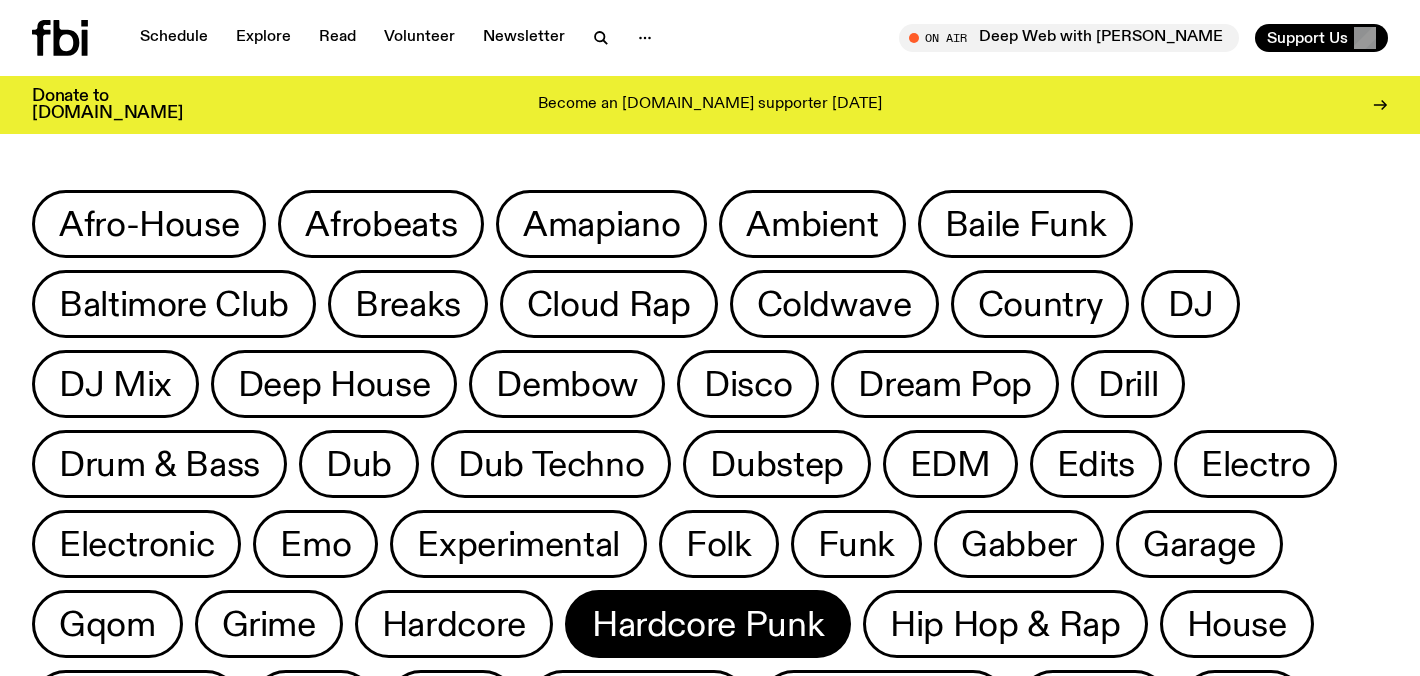 click on "Hardcore Punk" 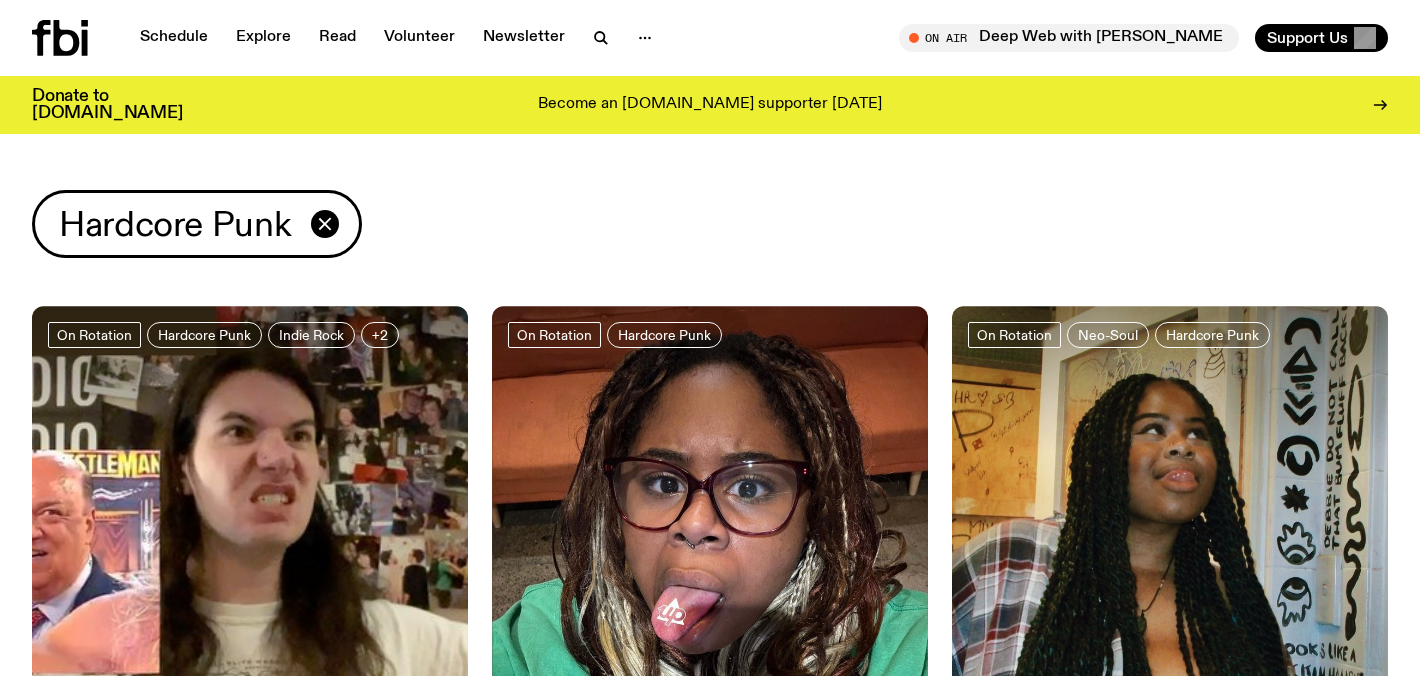 click on "Become an [DOMAIN_NAME] supporter [DATE]" at bounding box center [710, 105] 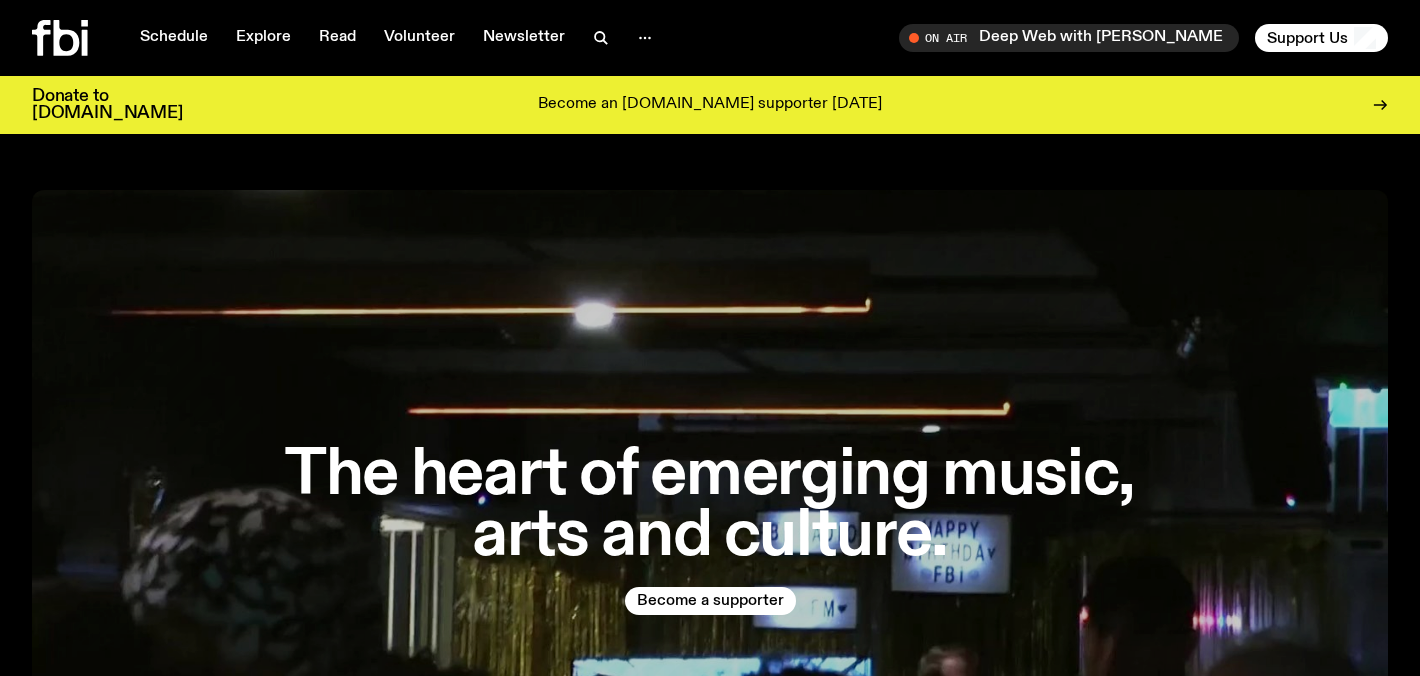 scroll, scrollTop: 0, scrollLeft: 0, axis: both 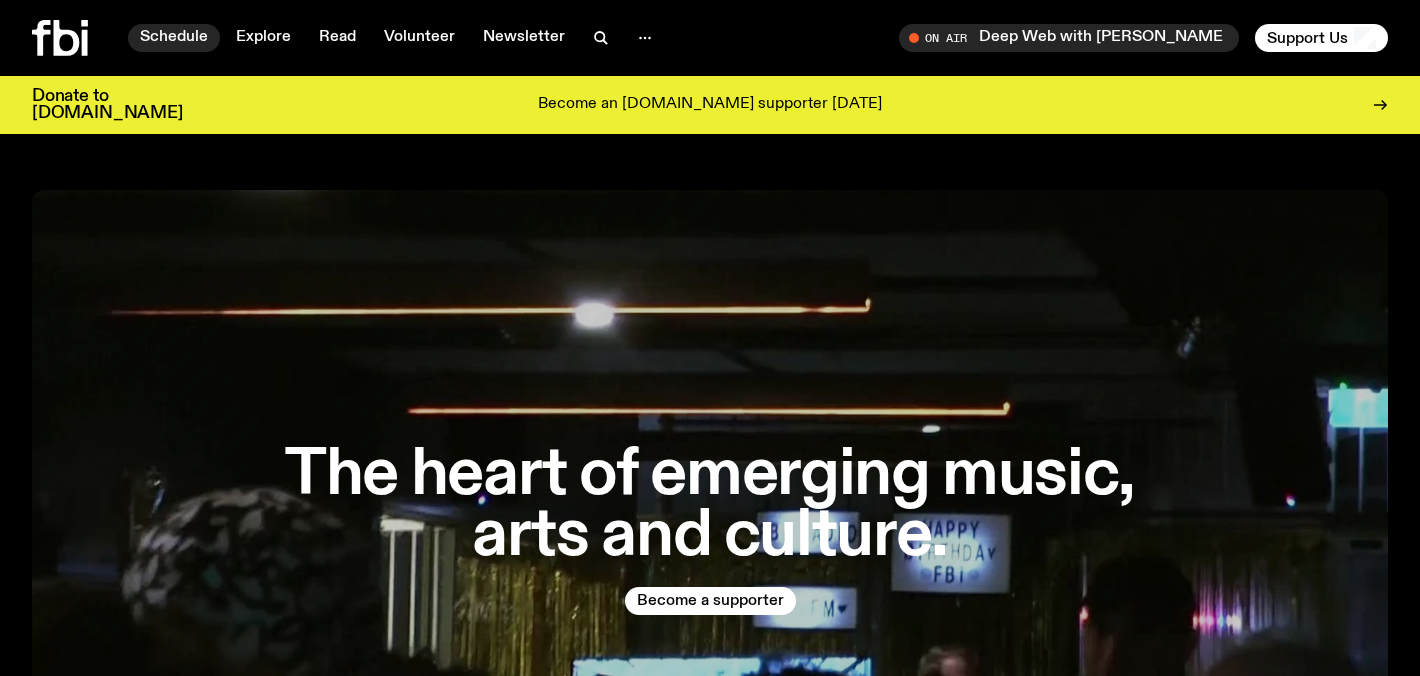 click on "Schedule" at bounding box center [174, 38] 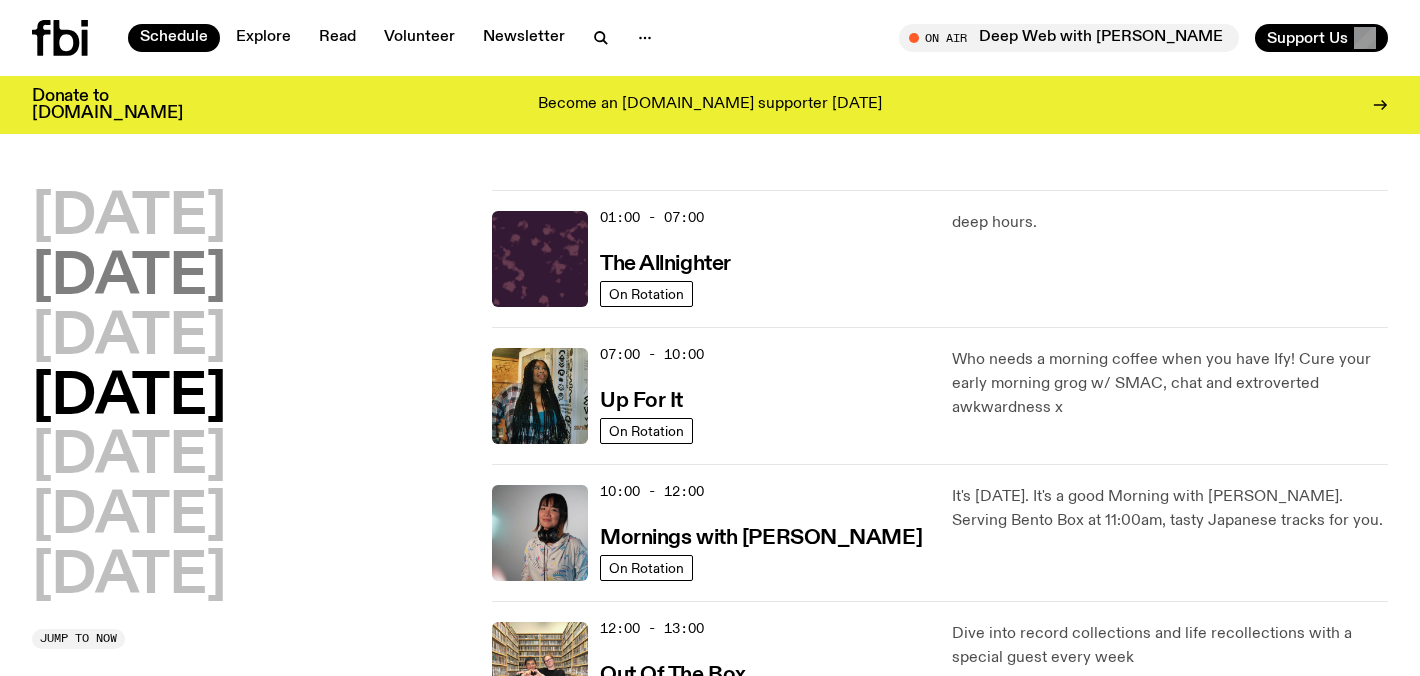 click on "Tuesday" at bounding box center [129, 278] 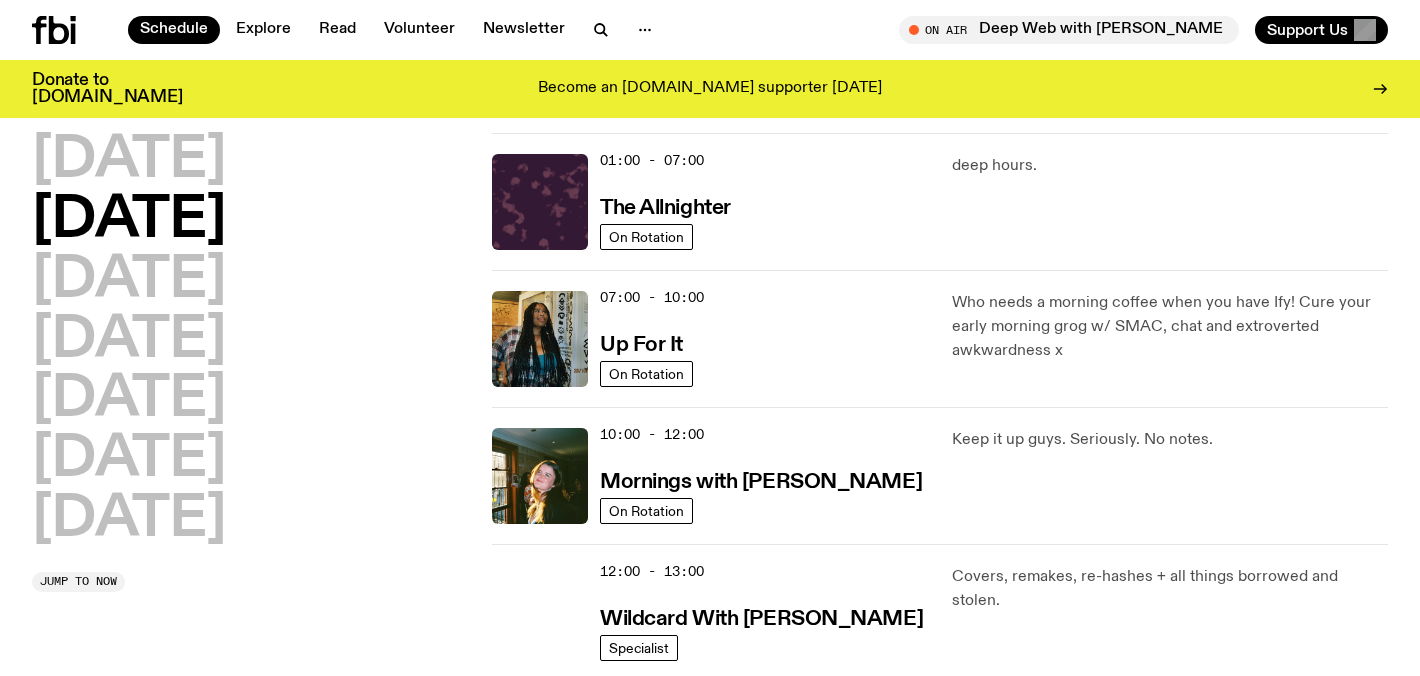 scroll, scrollTop: 56, scrollLeft: 0, axis: vertical 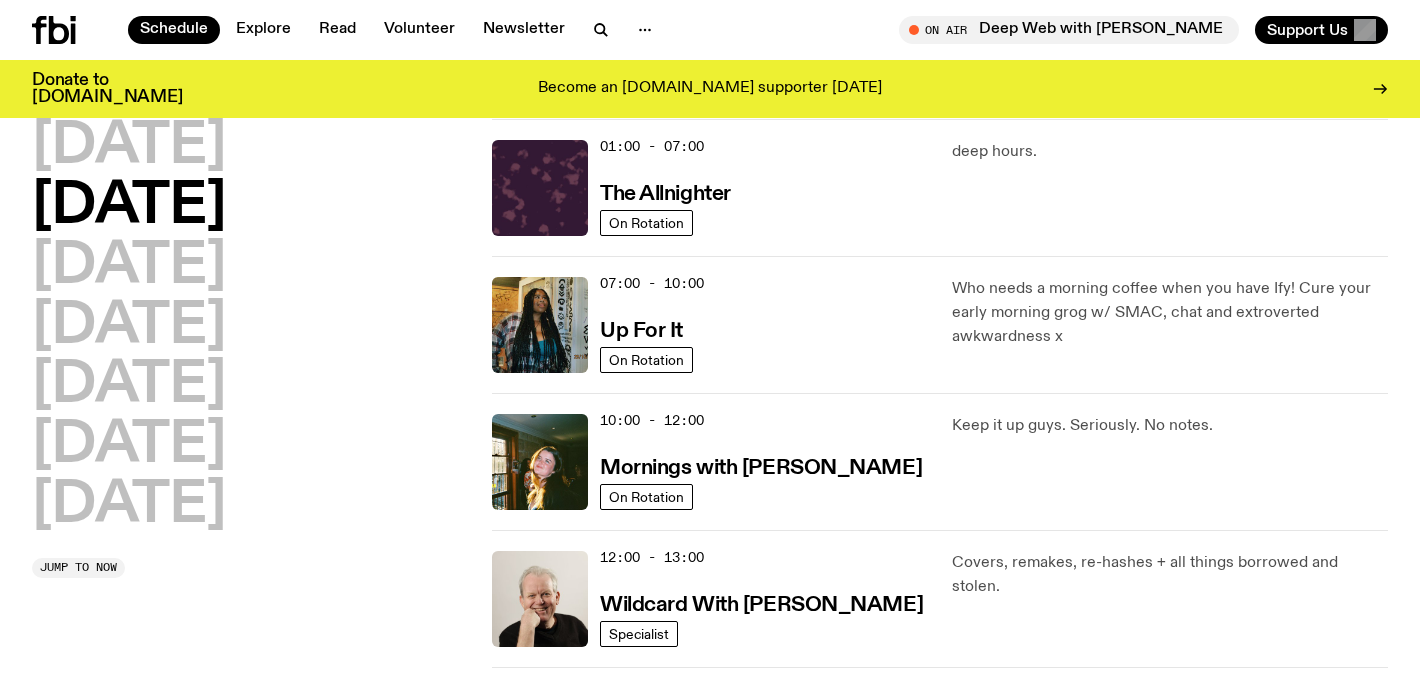 click on "Wednesday" at bounding box center (129, 267) 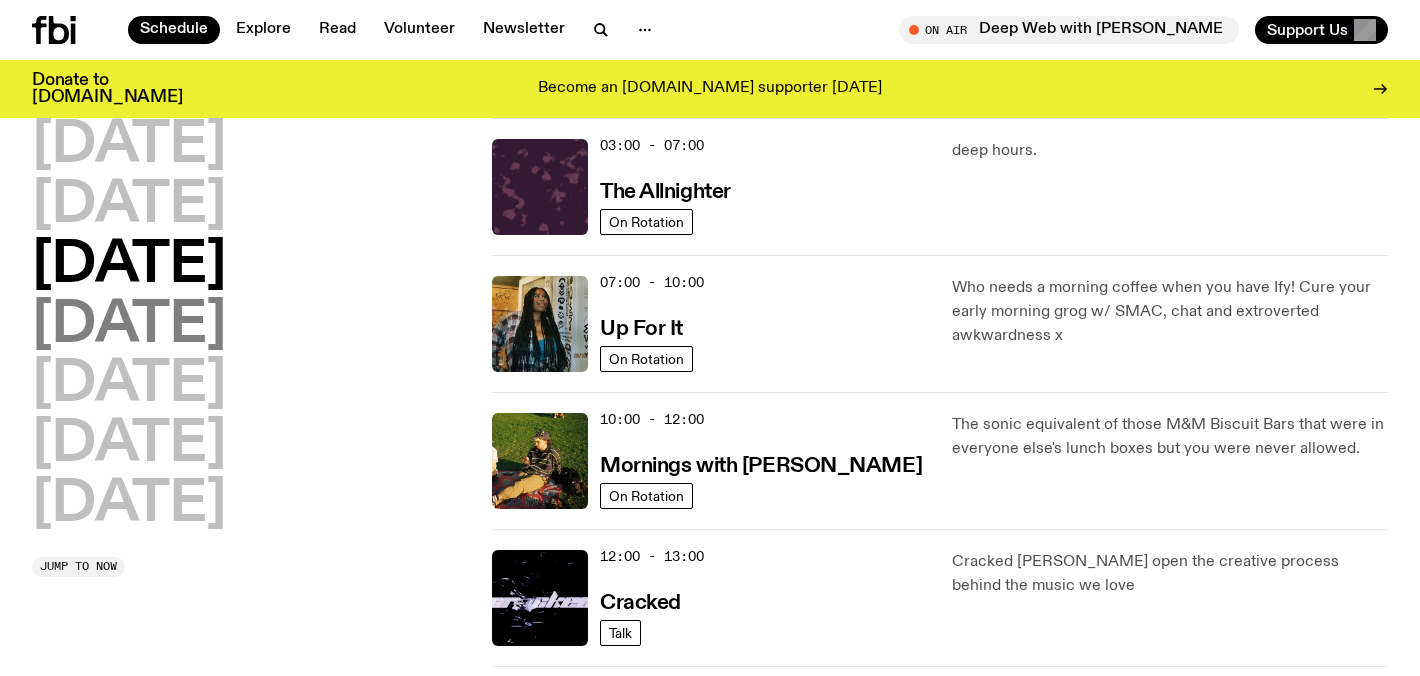 click on "Thursday" at bounding box center [129, 326] 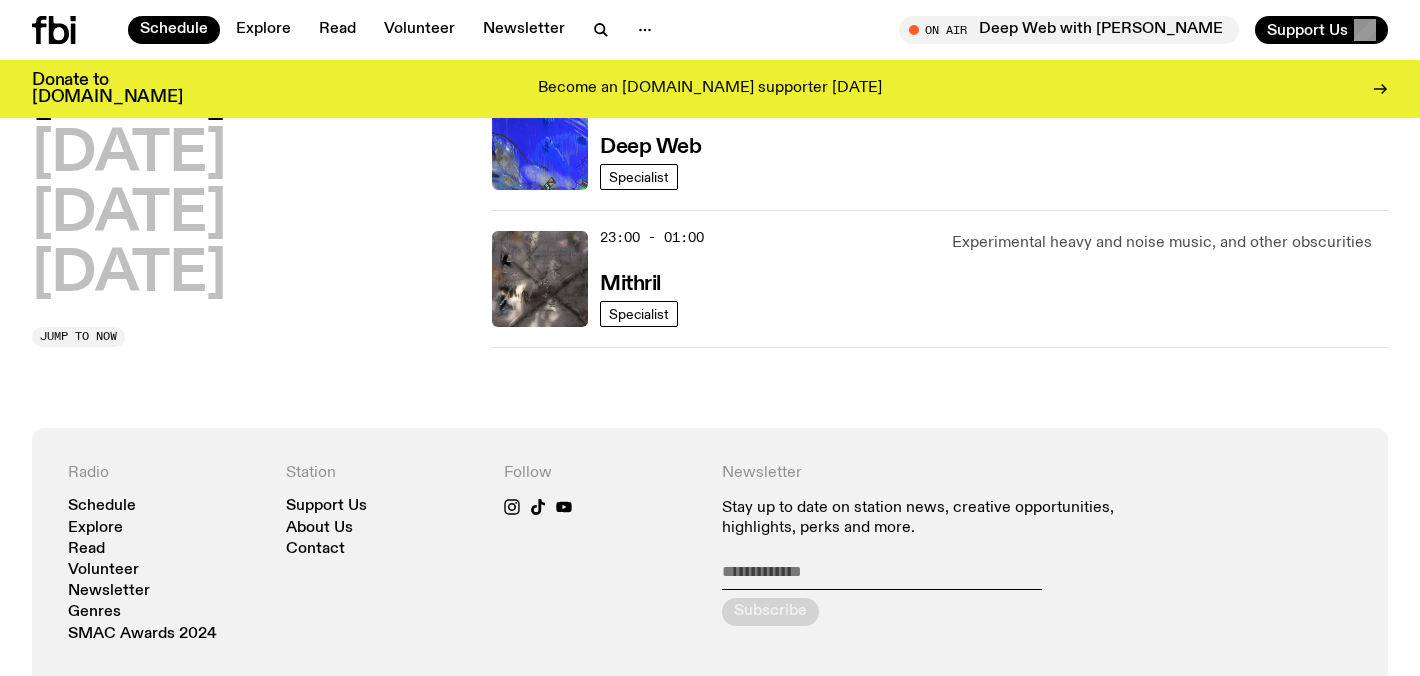 scroll, scrollTop: 1205, scrollLeft: 0, axis: vertical 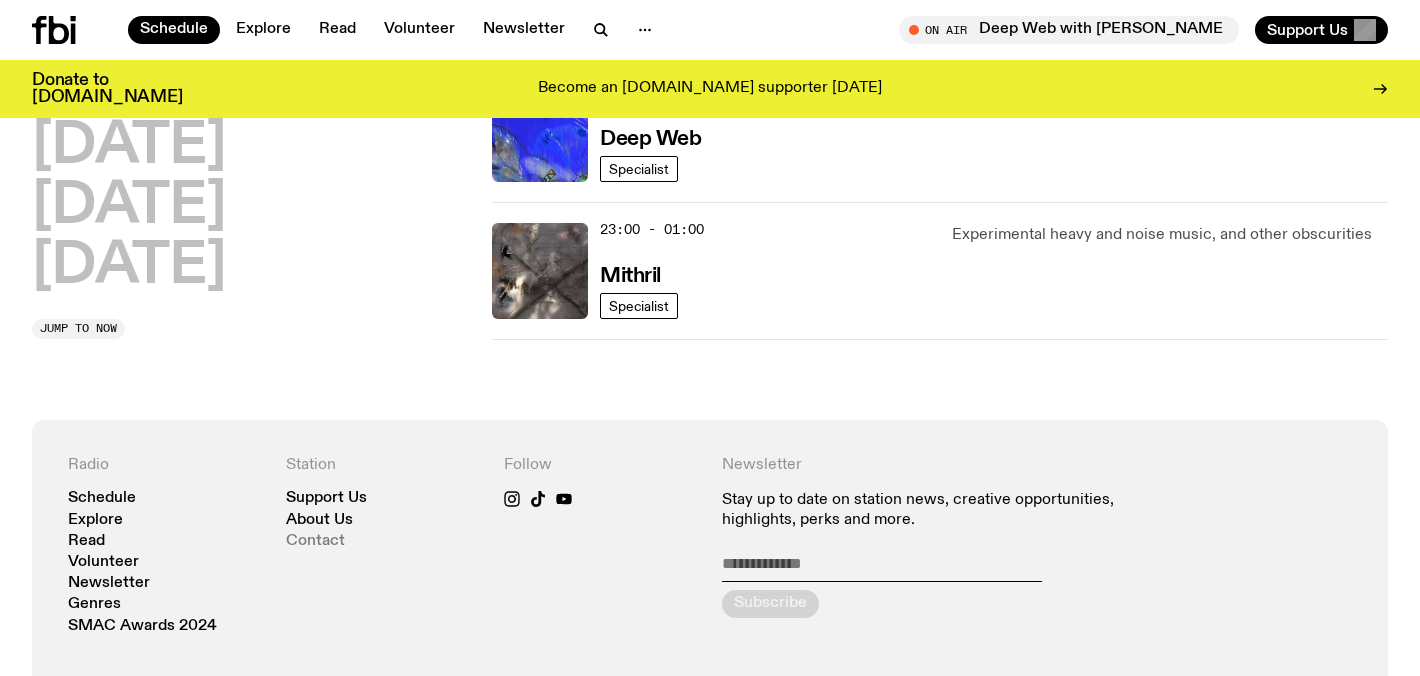 click on "Contact" 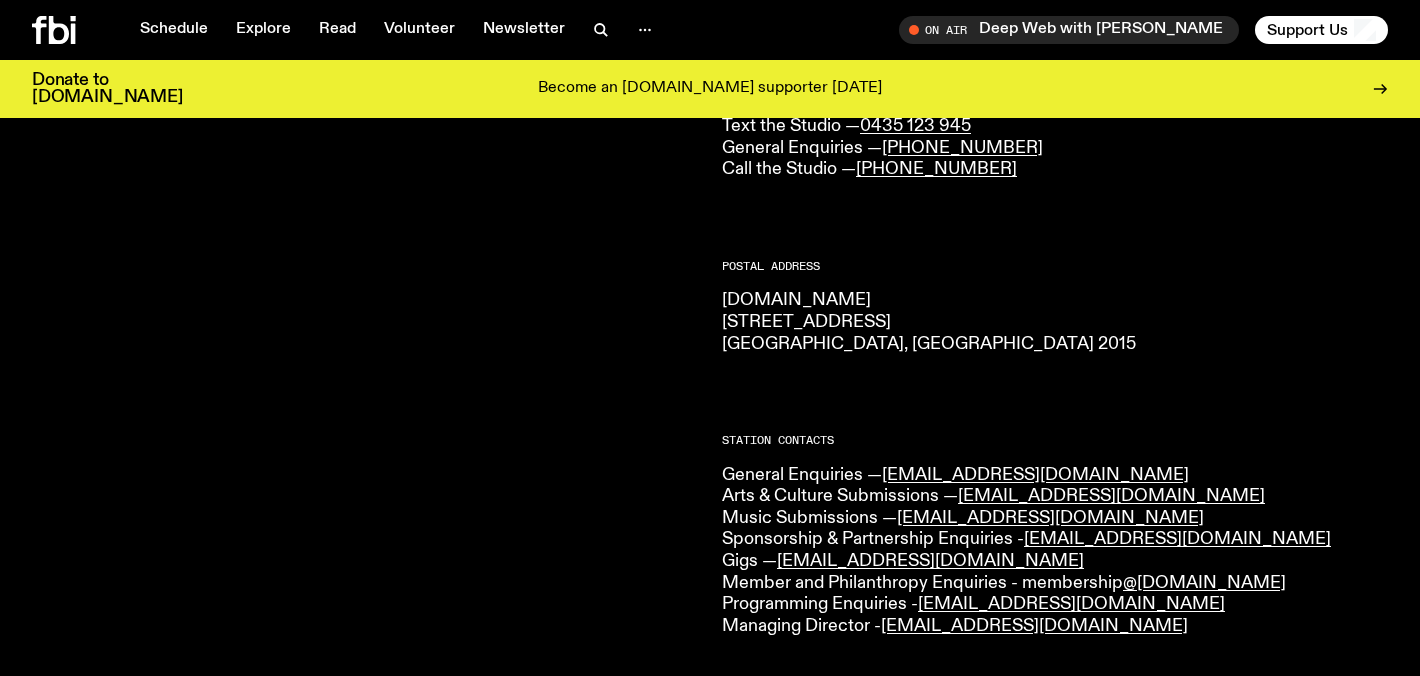 scroll, scrollTop: 249, scrollLeft: 0, axis: vertical 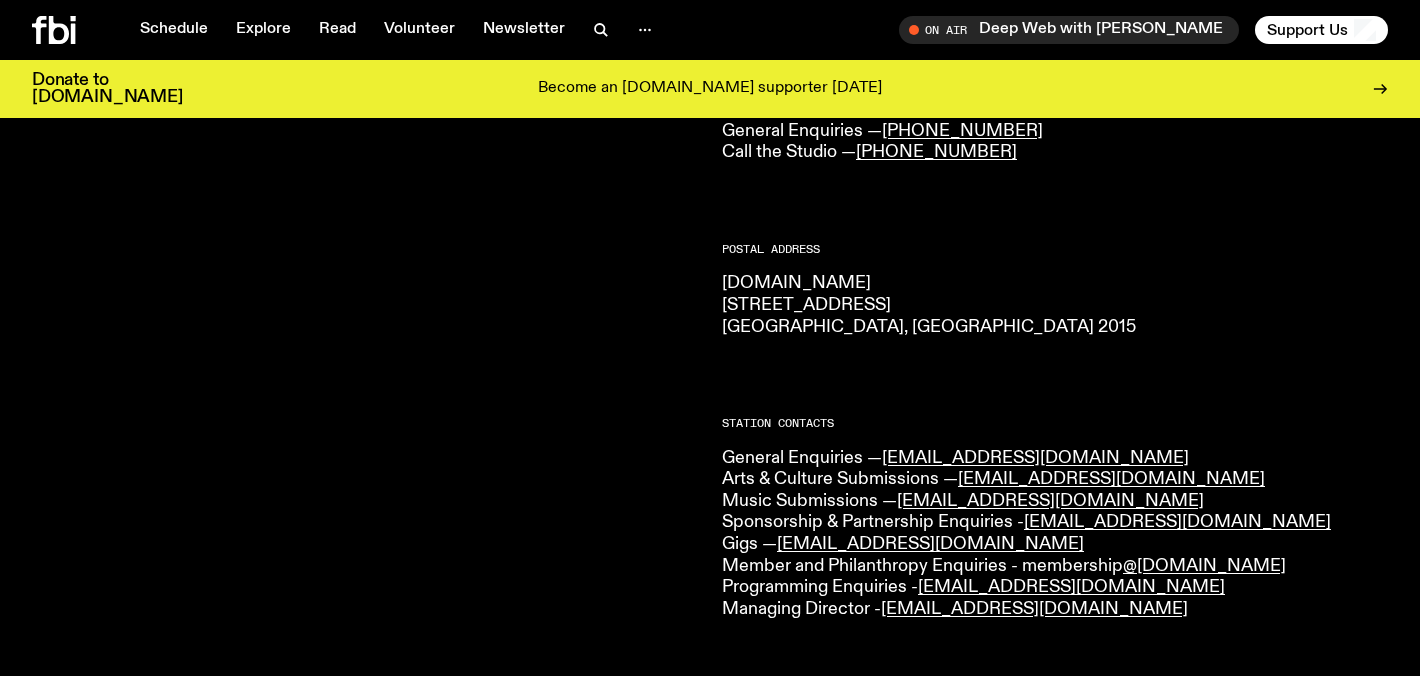 click on "General Enquiries —  info@fbiradio.com   Arts & Culture Submissions —  culture@fbiradio.com Music Submissions —  music@fbiradio.com   Sponsorship & Partnership Enquiries -  partnerships@fbiradio.com Gigs —  gigs@fbiradio.com   Member and Philanthropy Enquiries - membership @fbiradio.com Programming Enquiries -  programs@fbiradio.com Managing Director -  managingdirector@fbiradio.com" 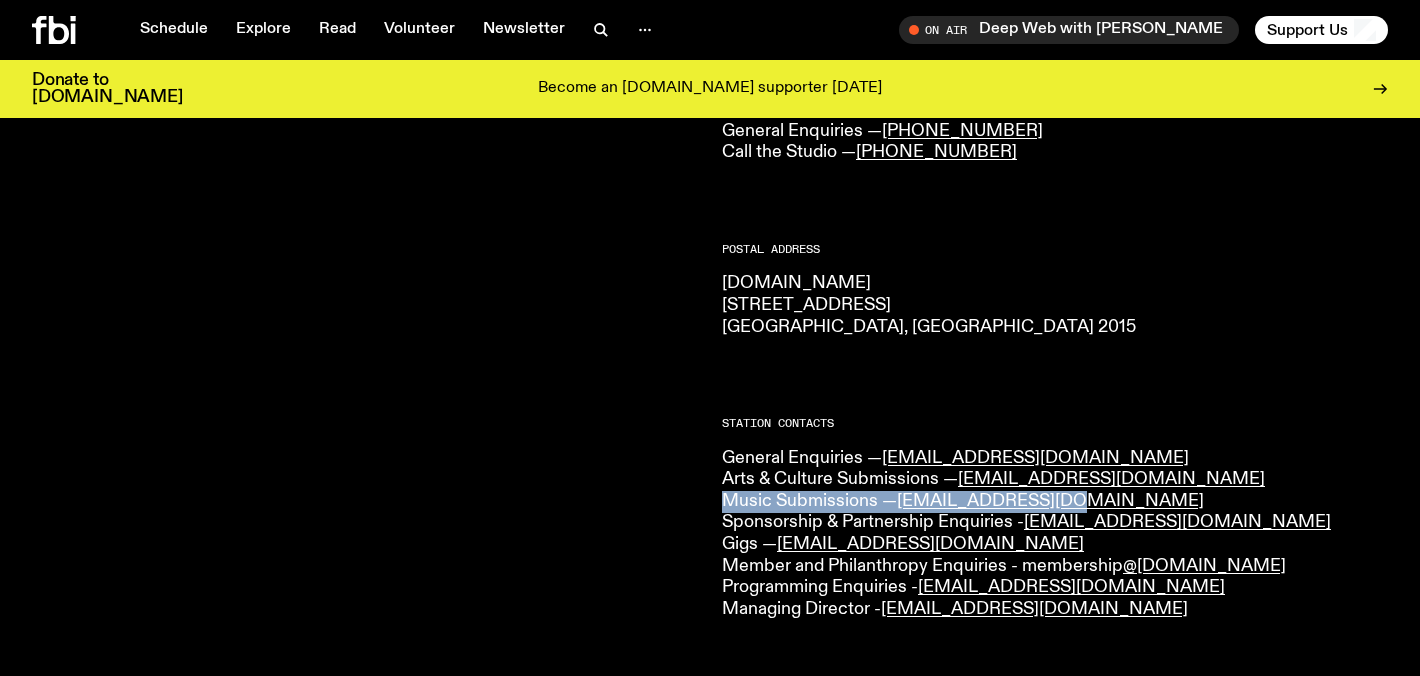 drag, startPoint x: 1070, startPoint y: 500, endPoint x: 725, endPoint y: 503, distance: 345.01303 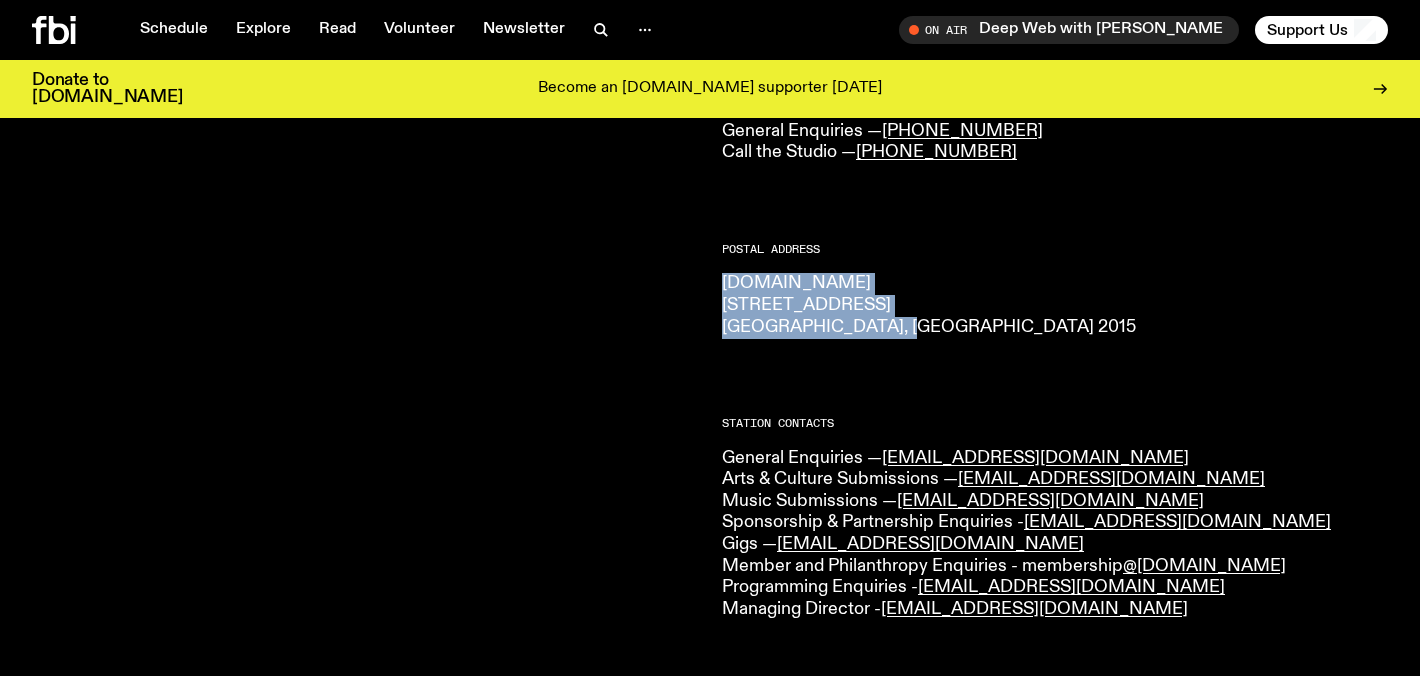 drag, startPoint x: 916, startPoint y: 329, endPoint x: 723, endPoint y: 293, distance: 196.32881 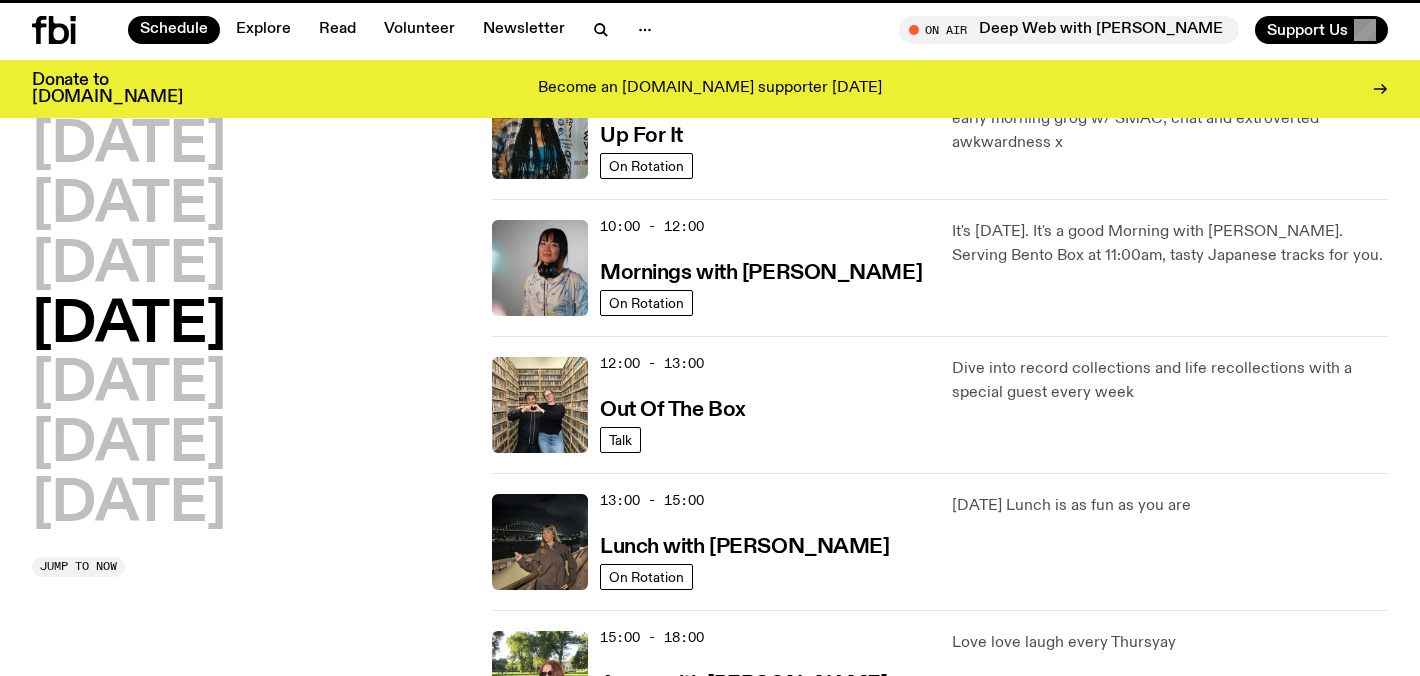 scroll, scrollTop: 1205, scrollLeft: 0, axis: vertical 